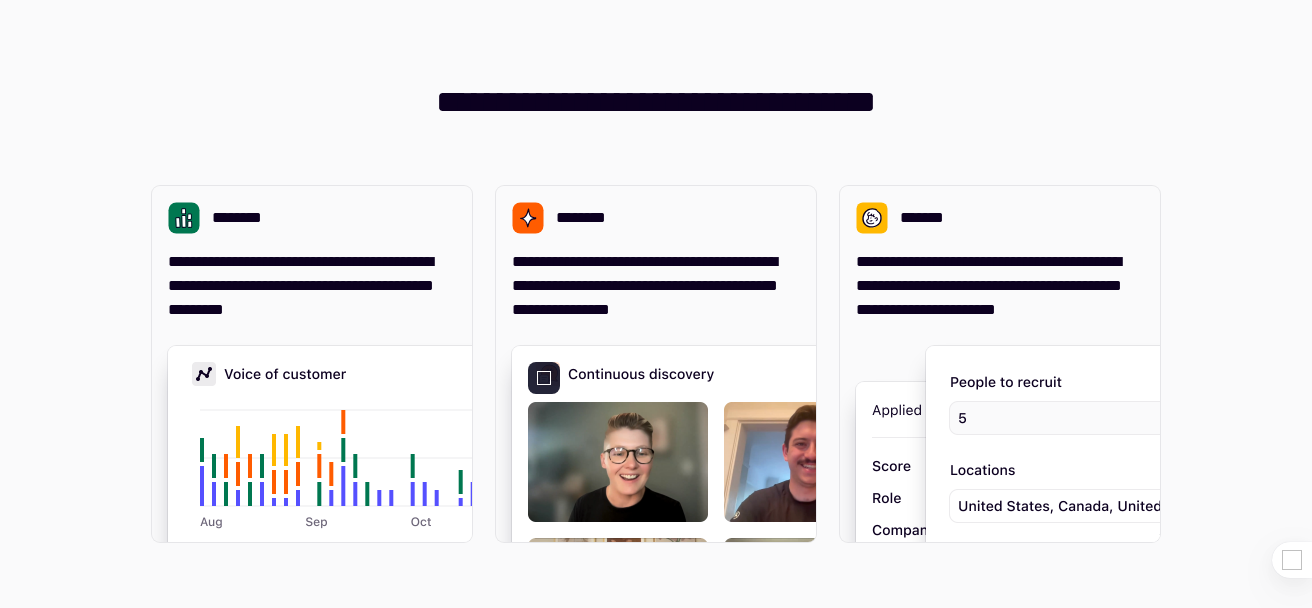 scroll, scrollTop: 0, scrollLeft: 0, axis: both 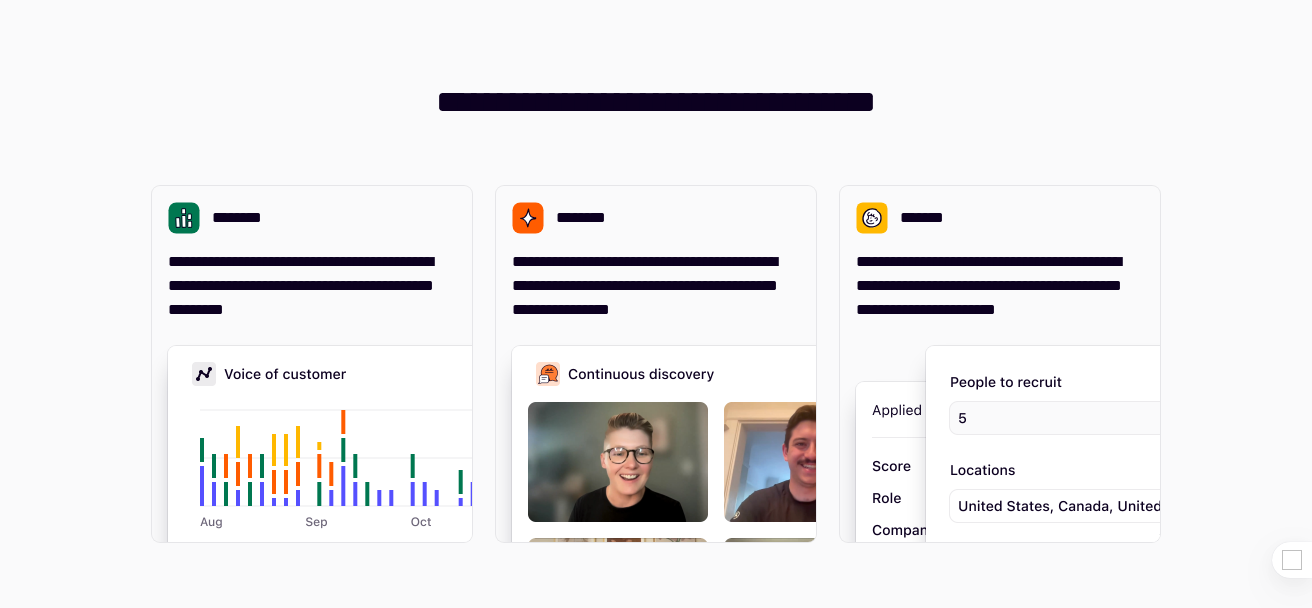 click on "**********" at bounding box center [656, 304] 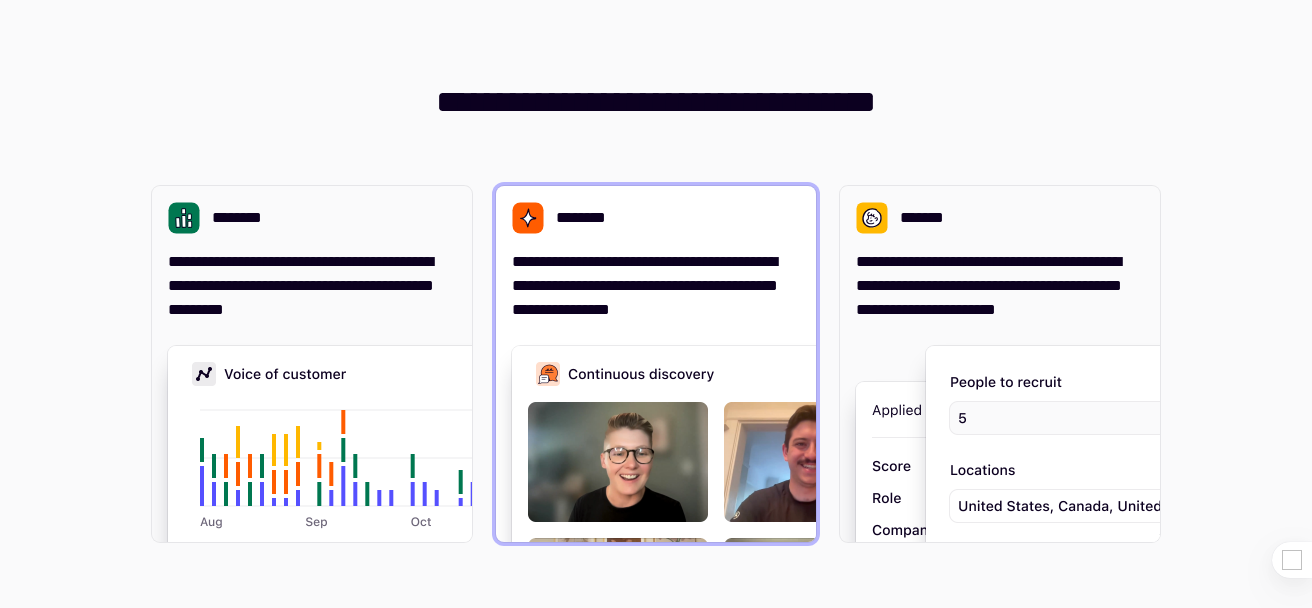 click on "**********" at bounding box center (656, 286) 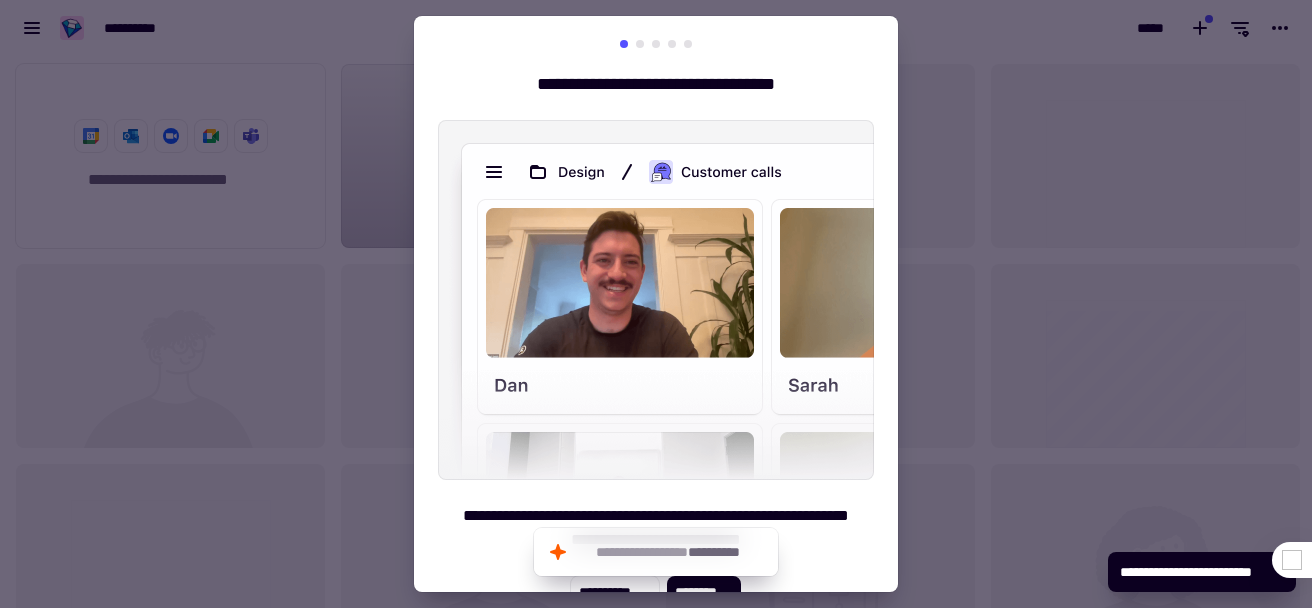 scroll, scrollTop: 16, scrollLeft: 16, axis: both 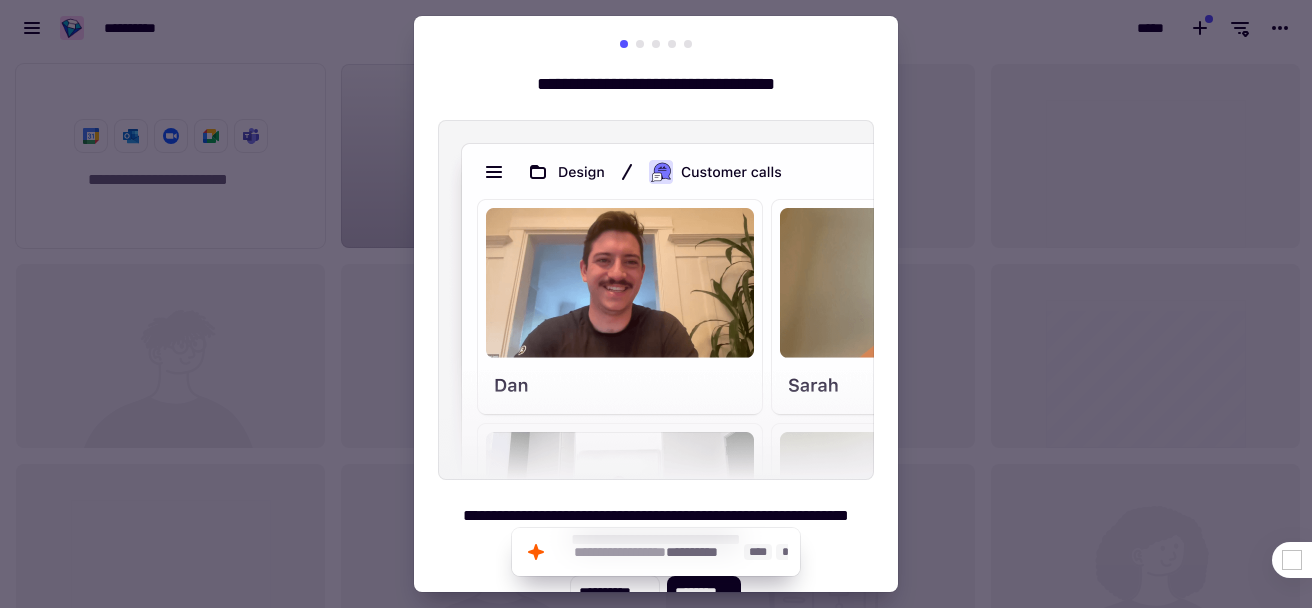 click on "**********" 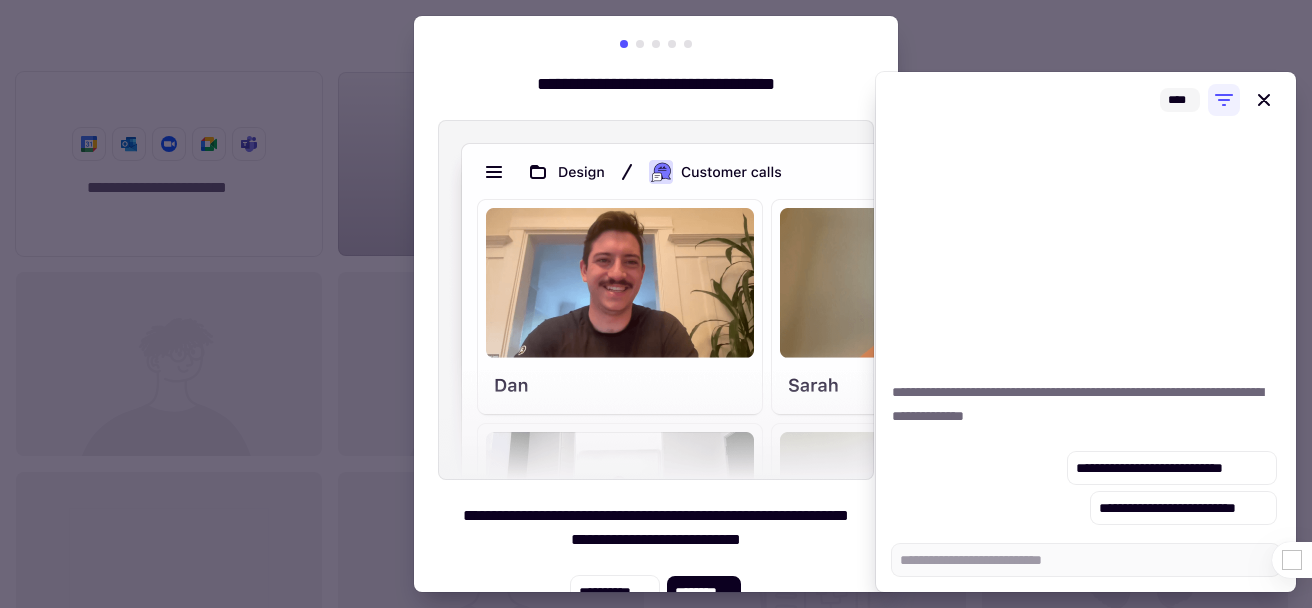 scroll, scrollTop: 537, scrollLeft: 1282, axis: both 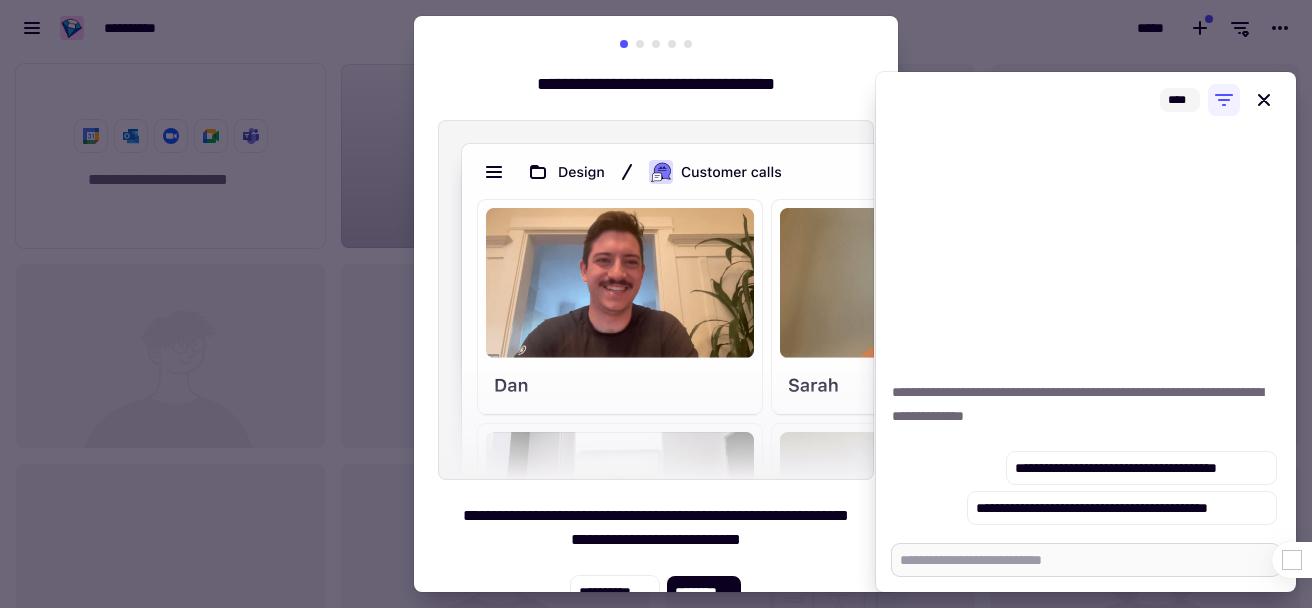 click at bounding box center [1086, 560] 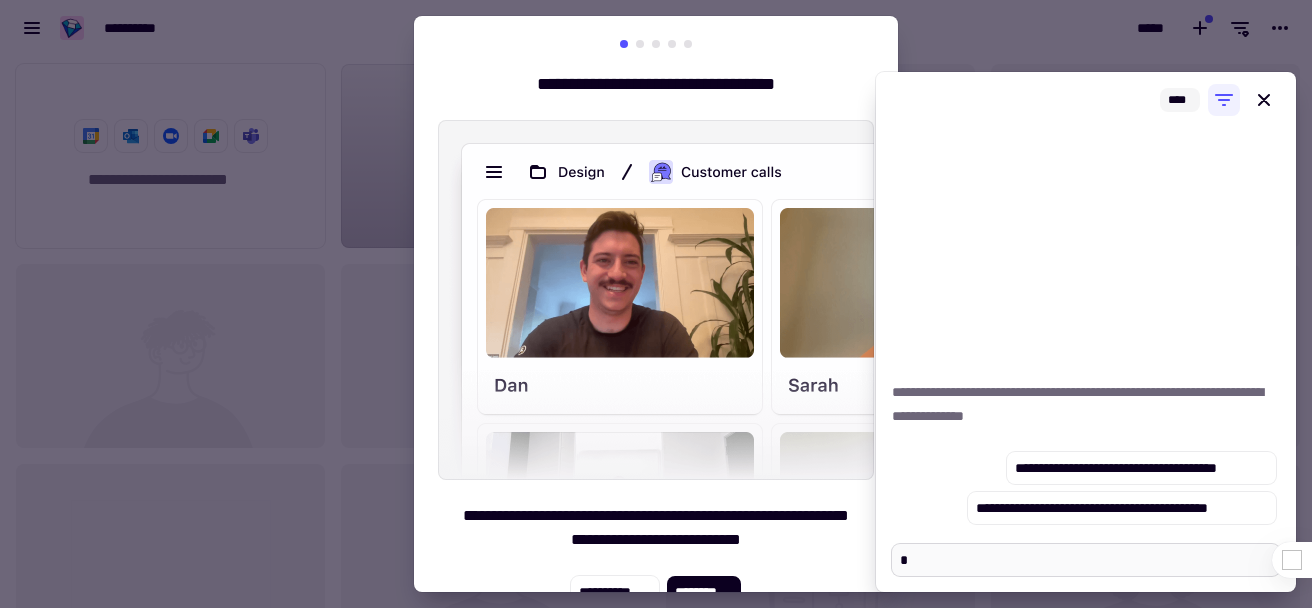 type on "*" 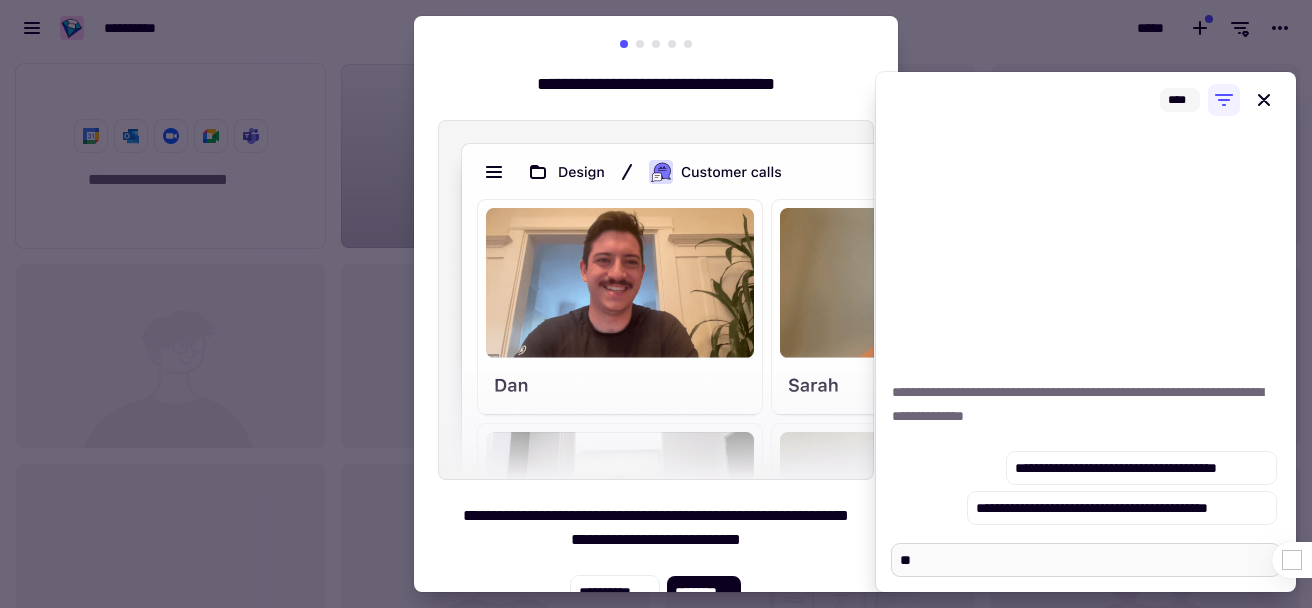 type on "*" 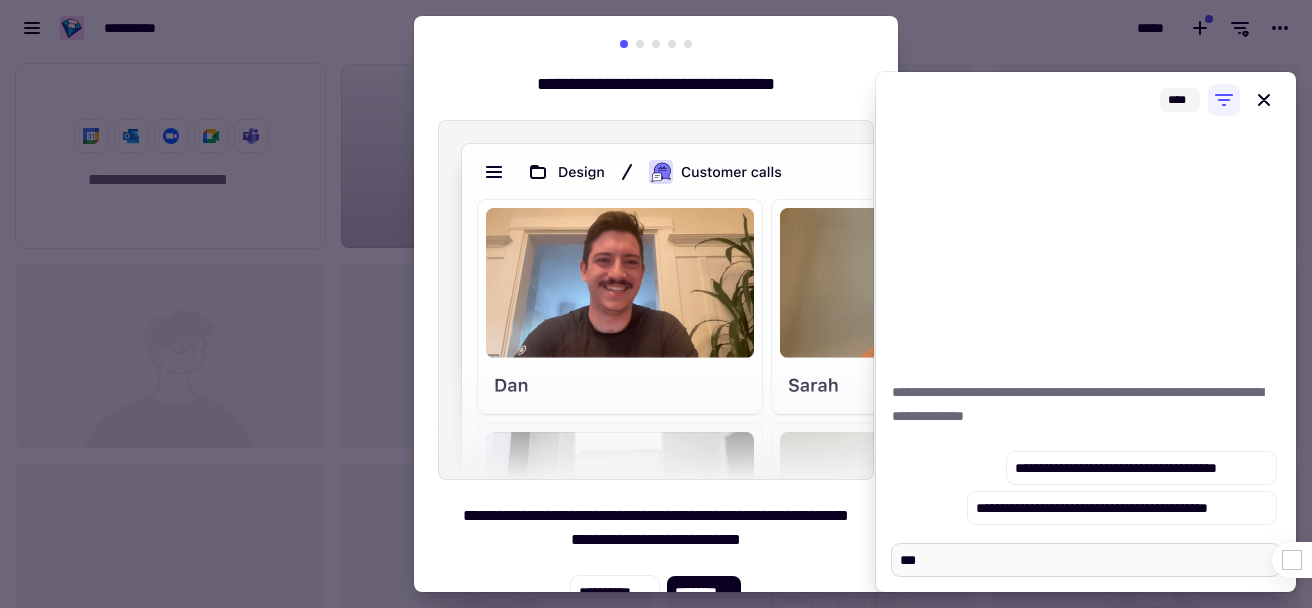 type on "*" 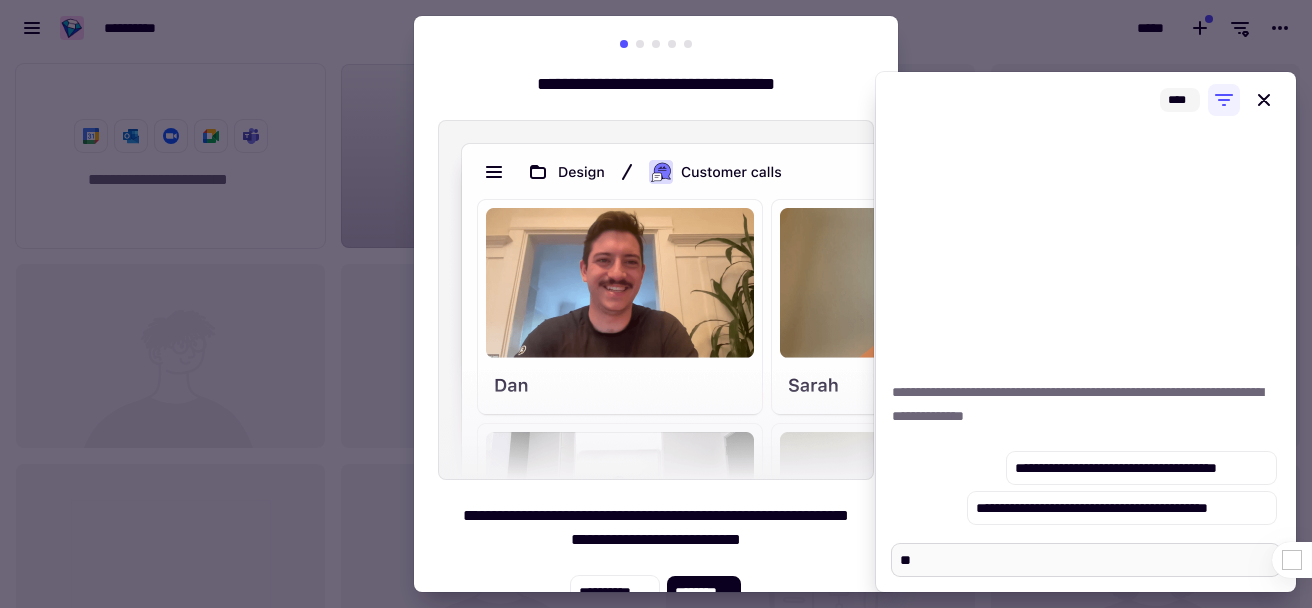type on "*" 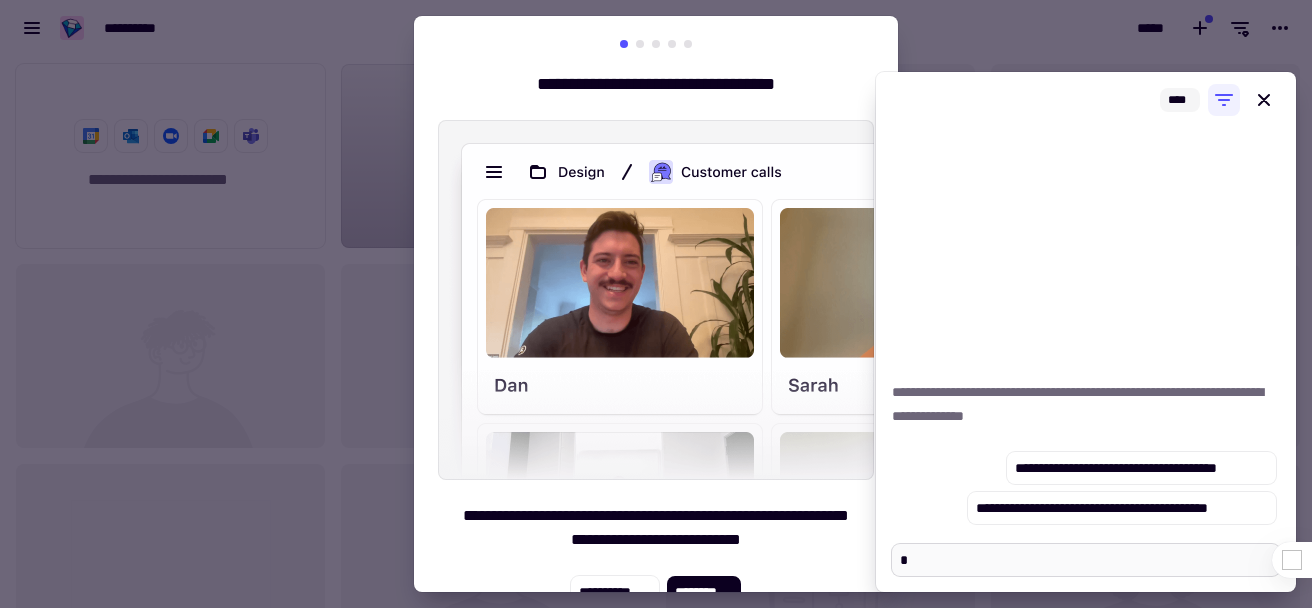 type on "*" 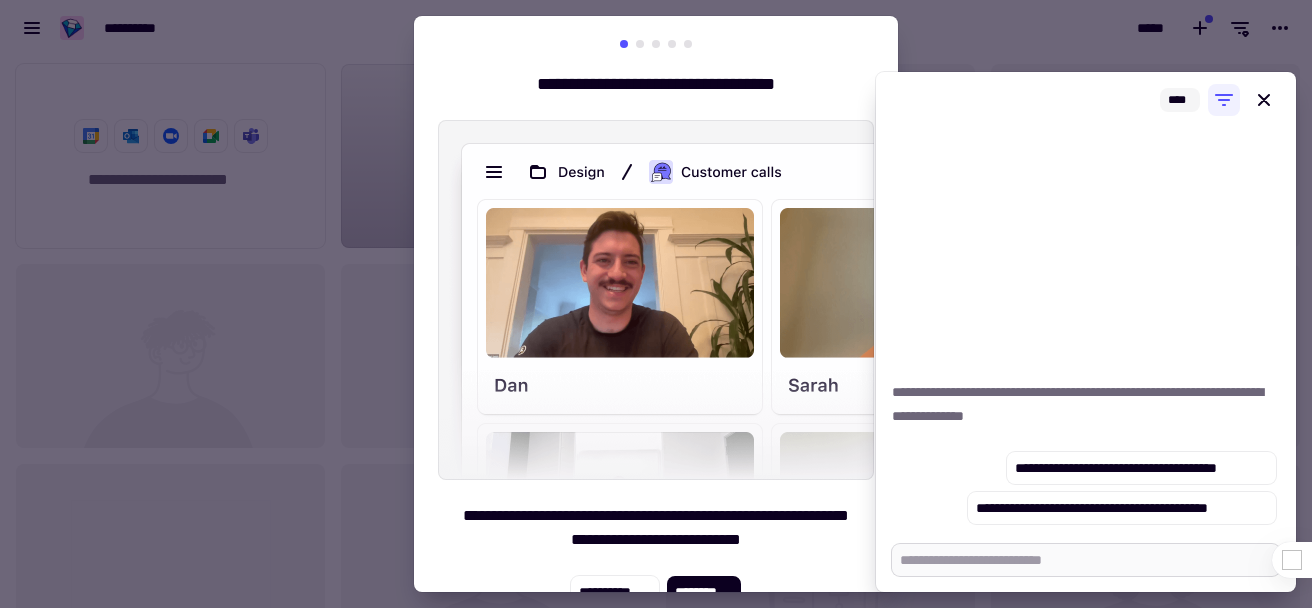 type on "*" 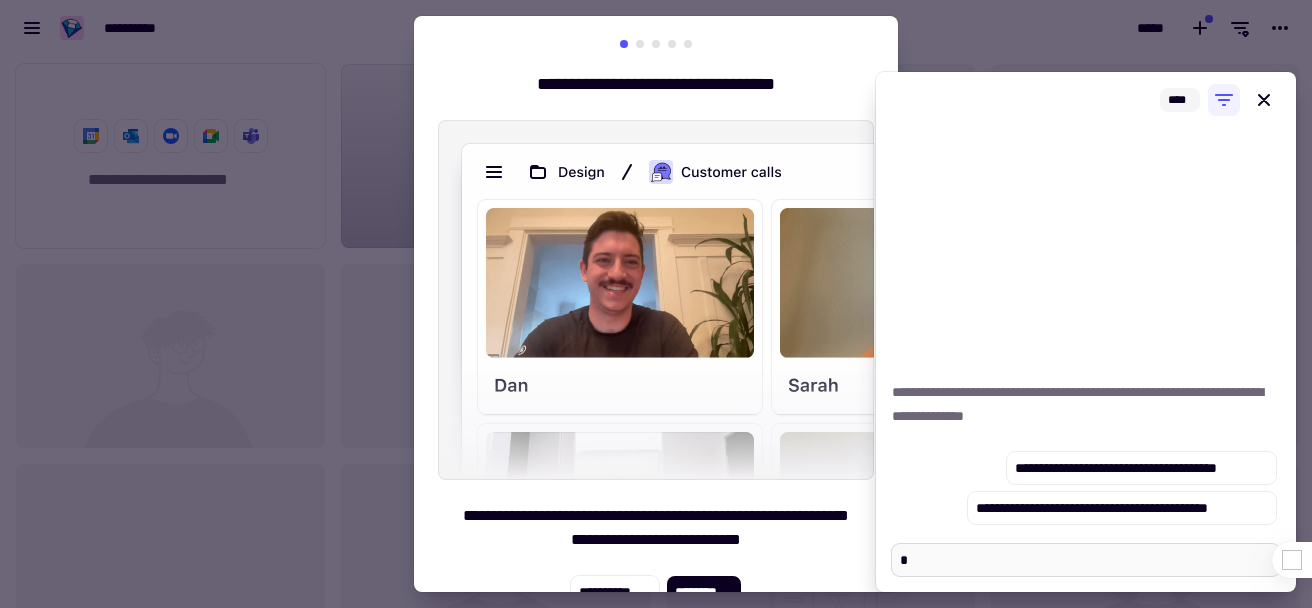type on "*" 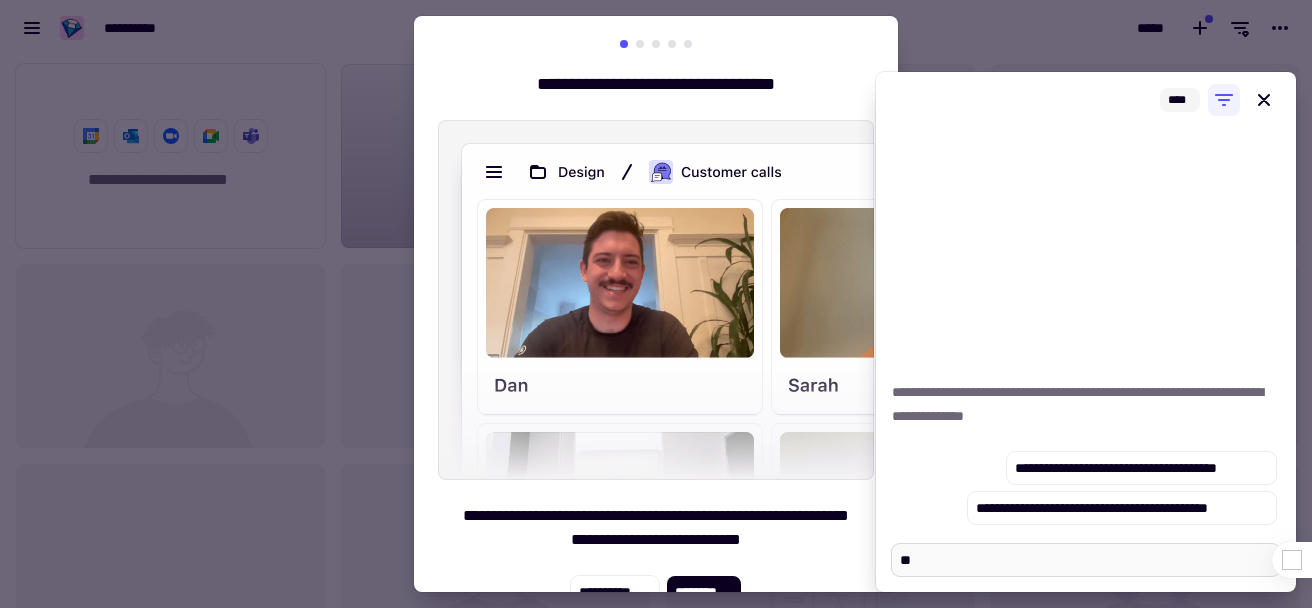 type on "*" 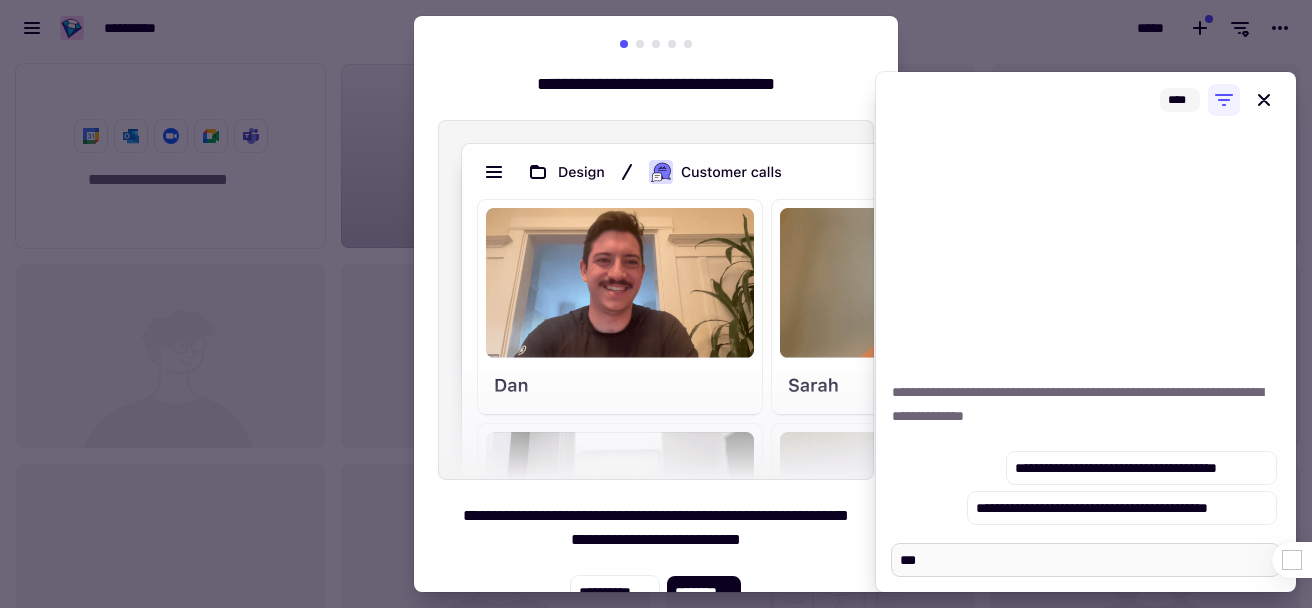 type on "*" 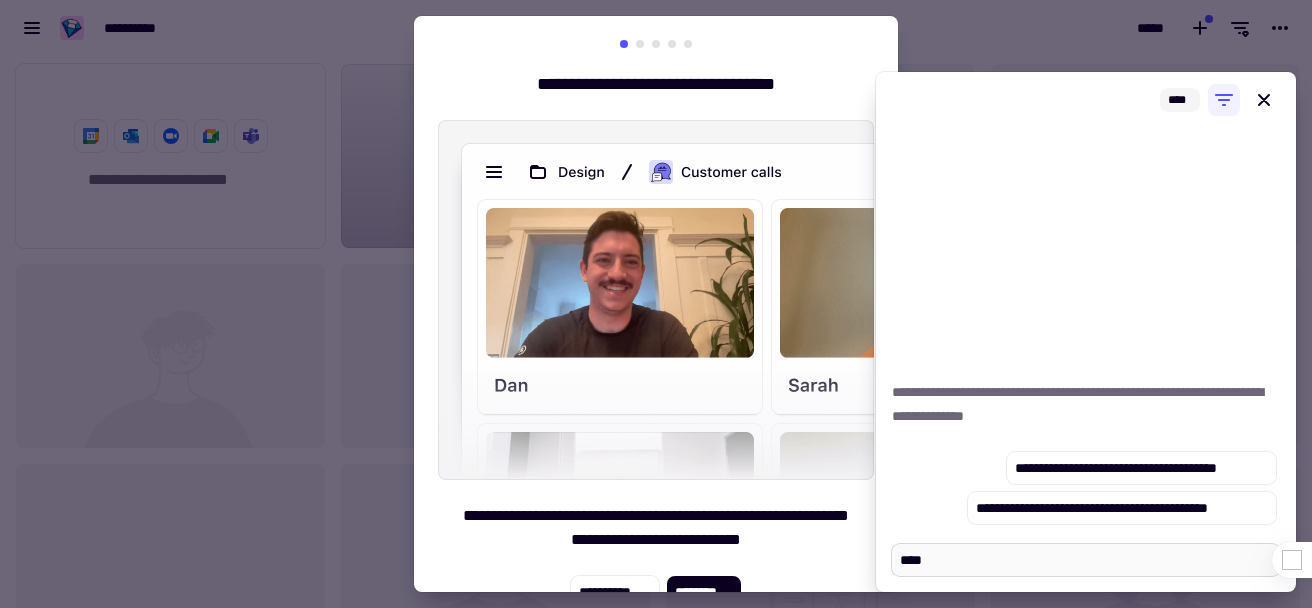 type on "*" 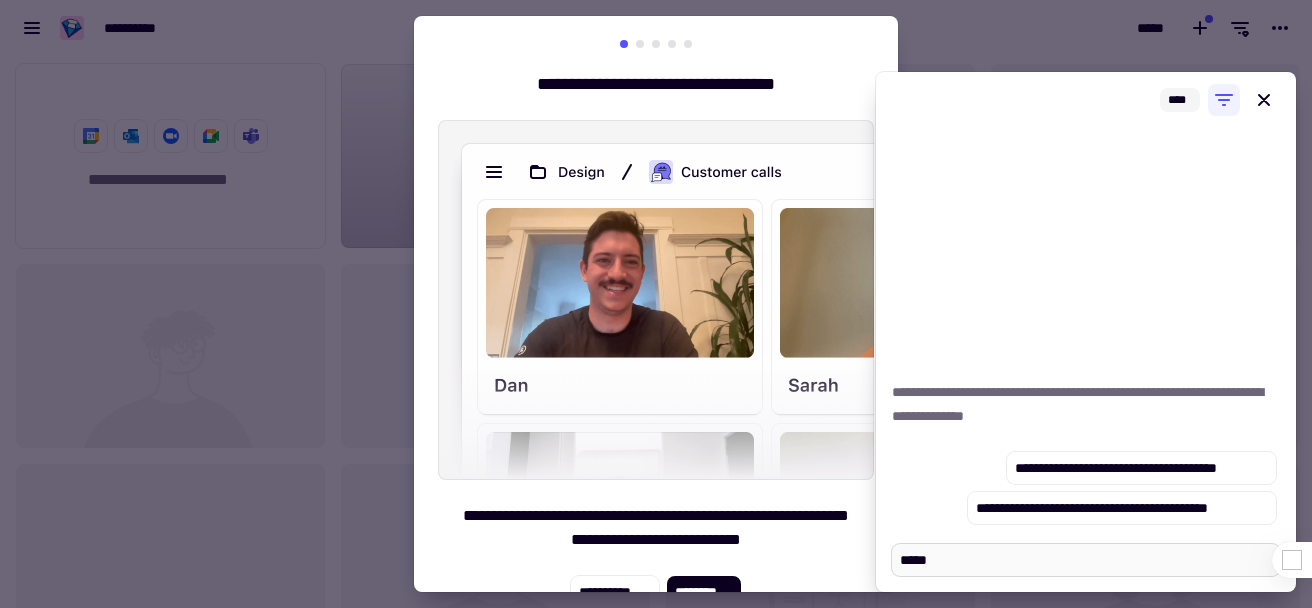 type on "*" 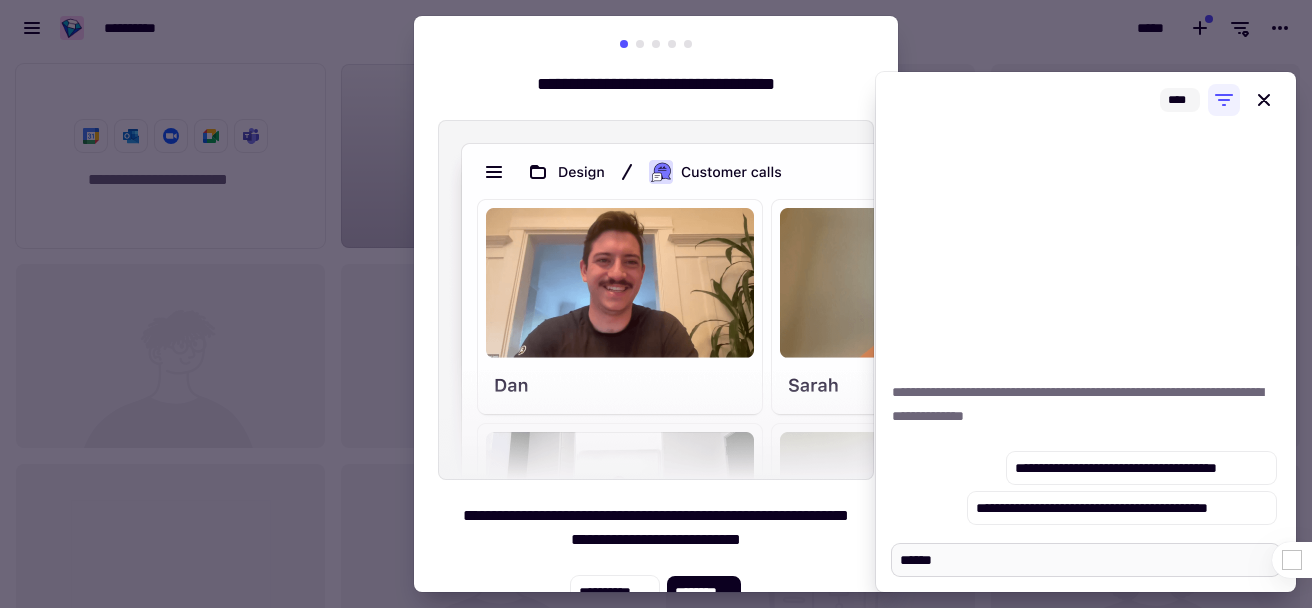 type on "*" 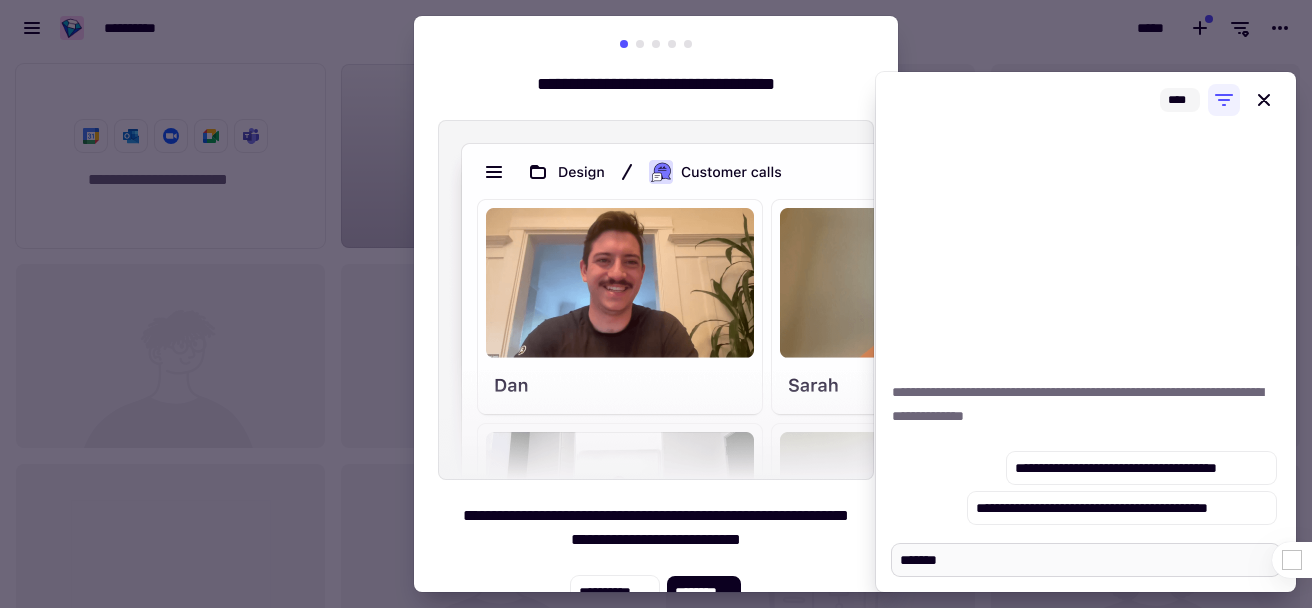 type on "*" 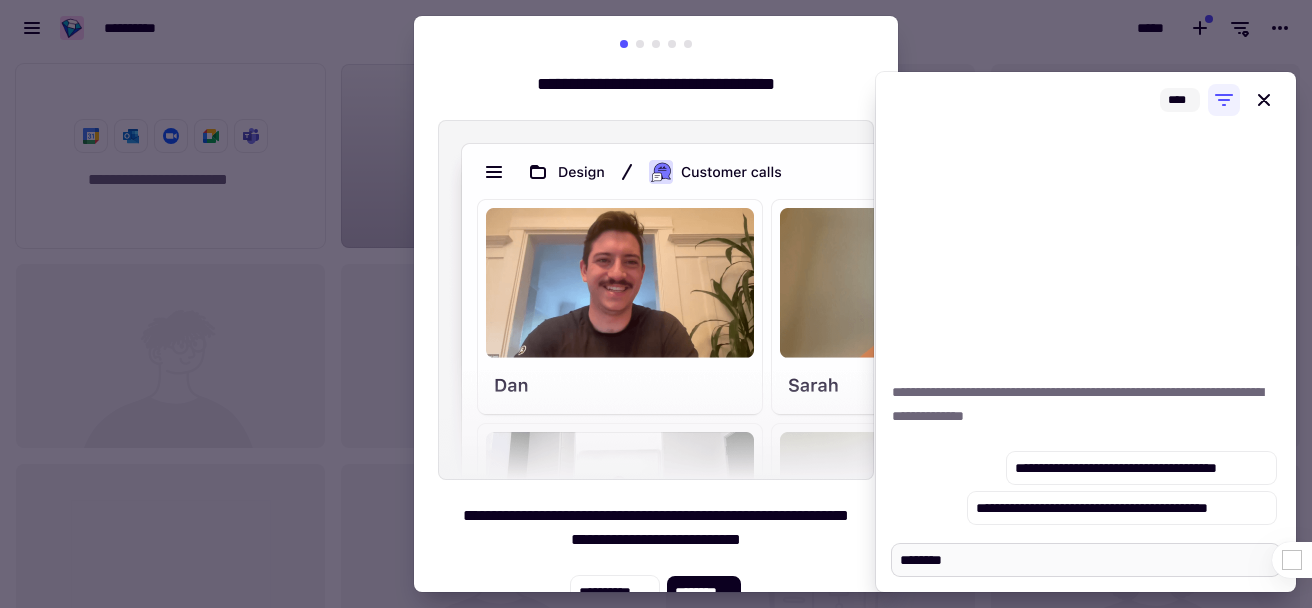 type on "*" 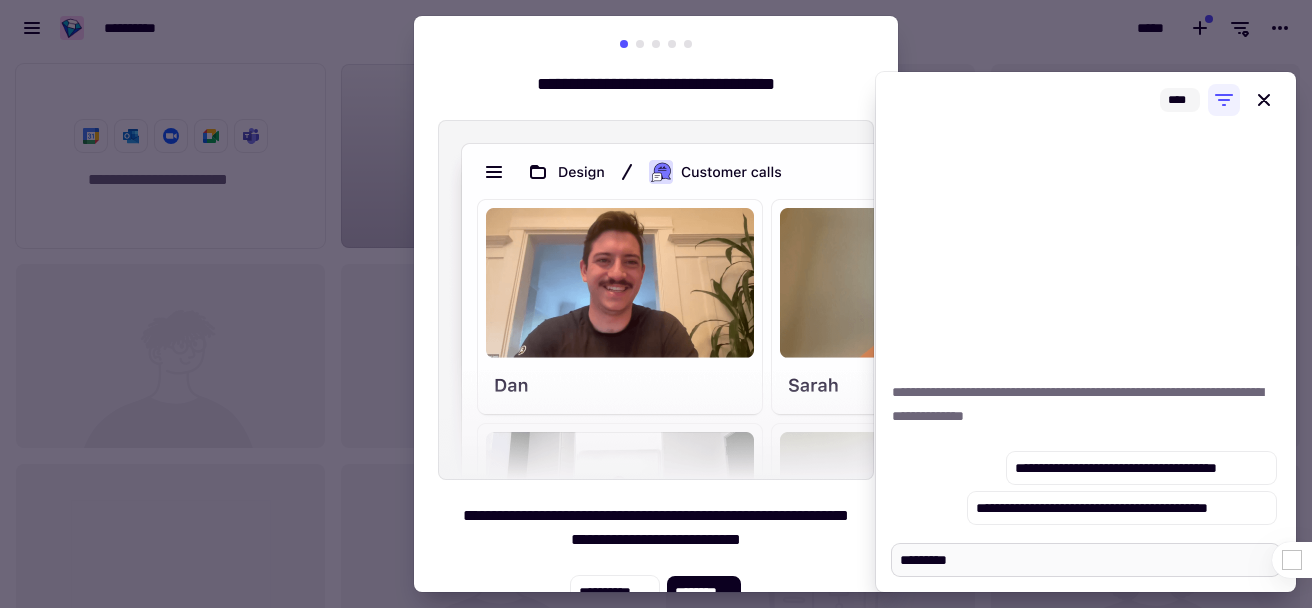 type on "*" 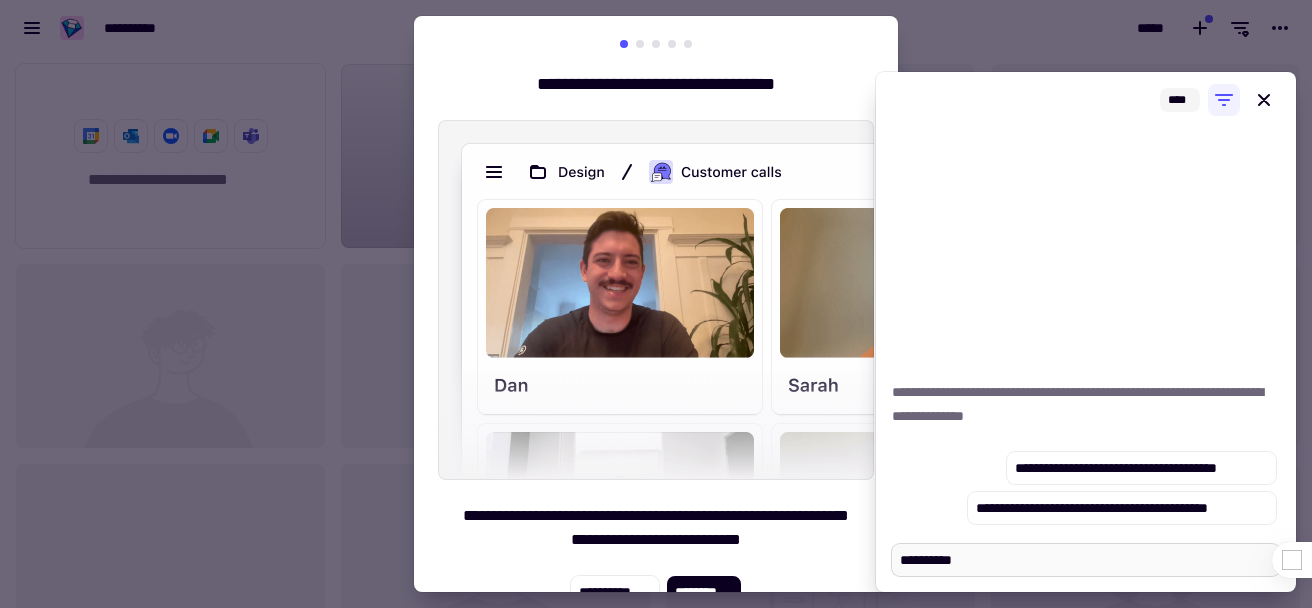 type on "*" 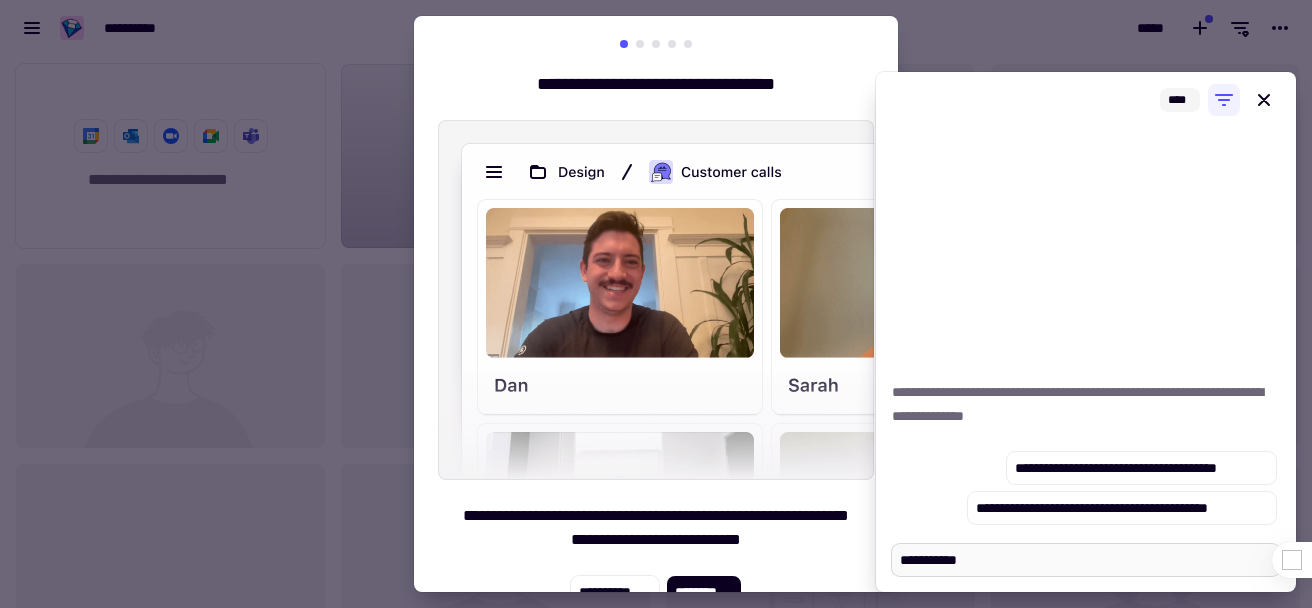 type on "**********" 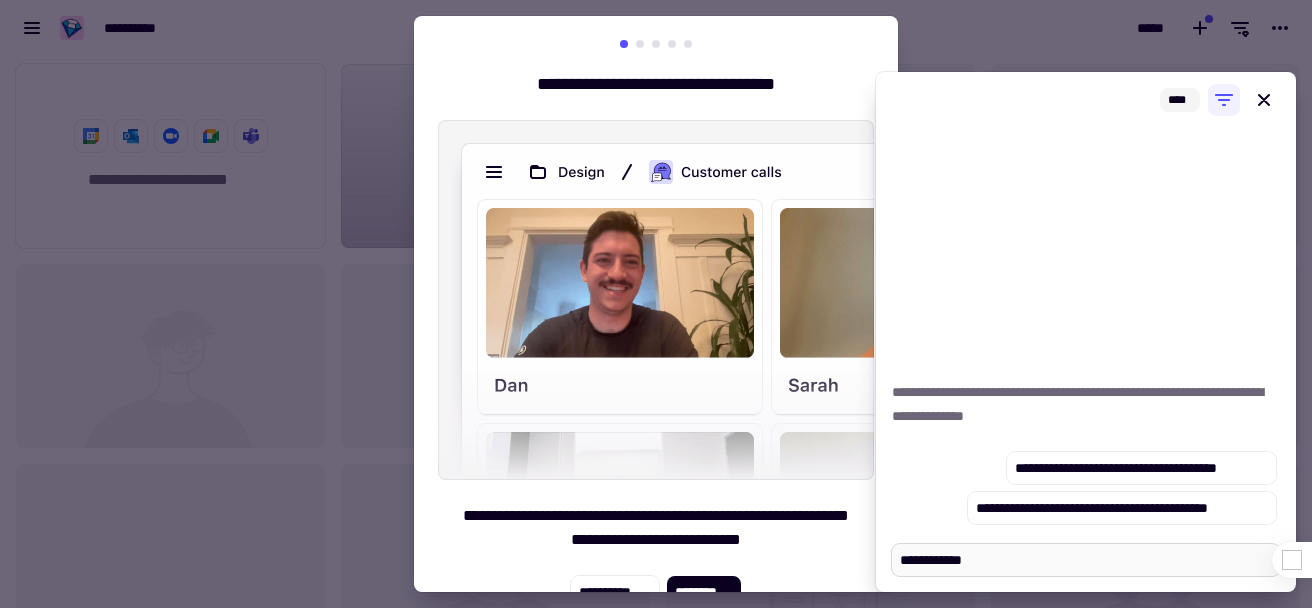 type on "*" 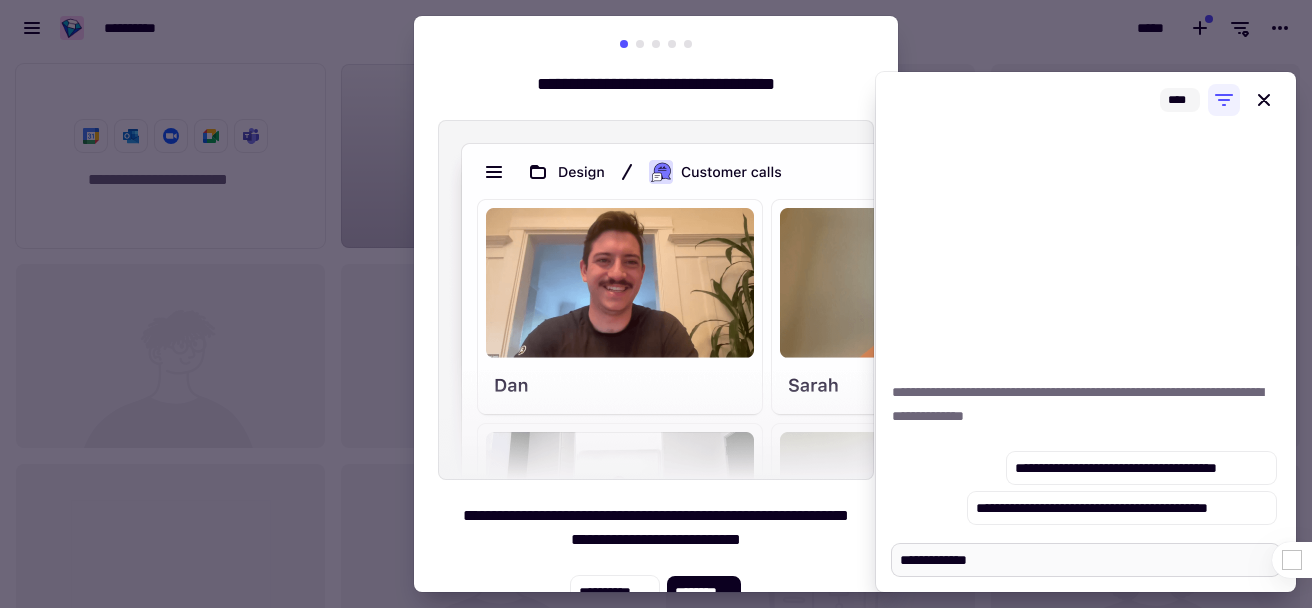 type on "*" 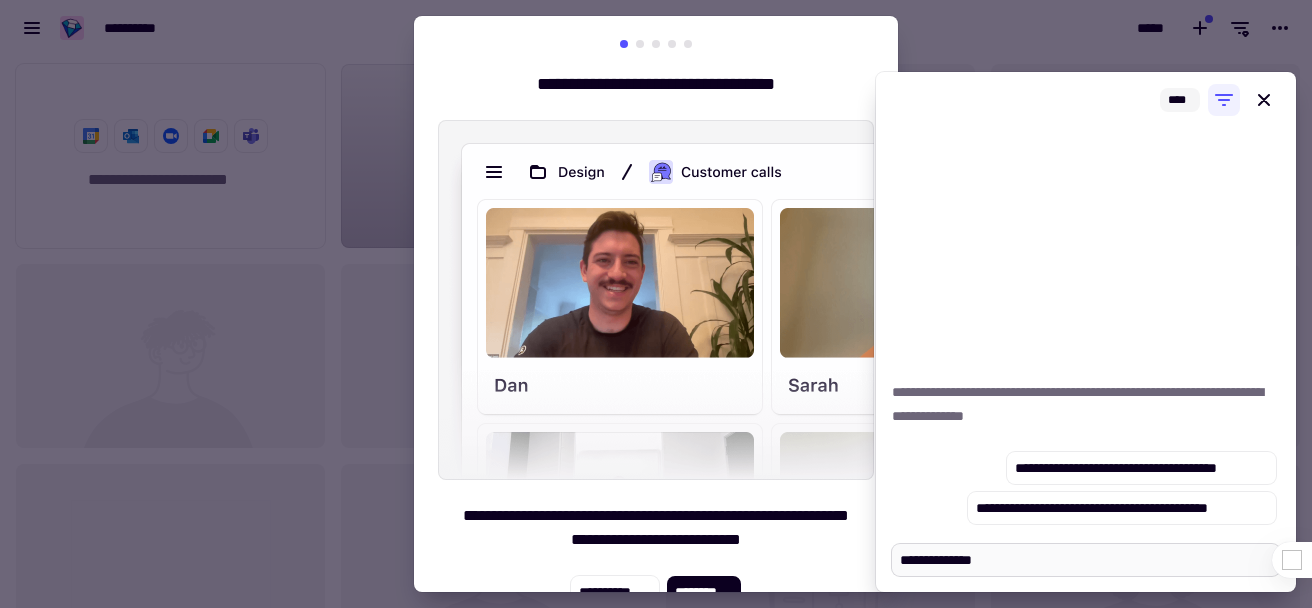 type on "*" 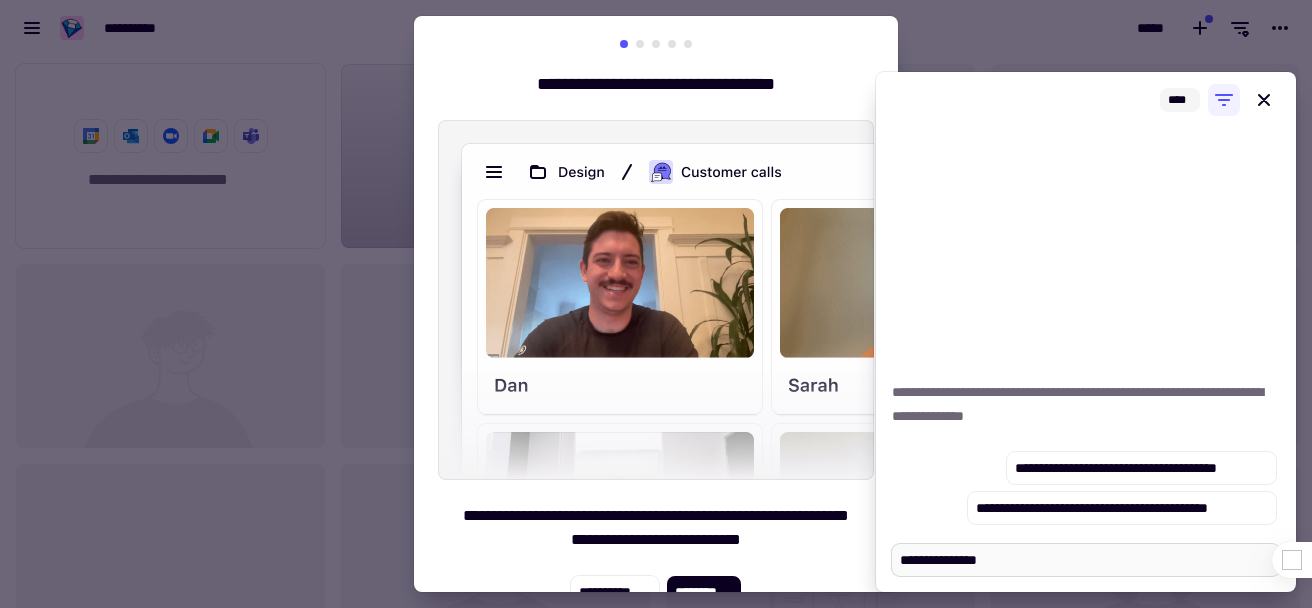 type on "*" 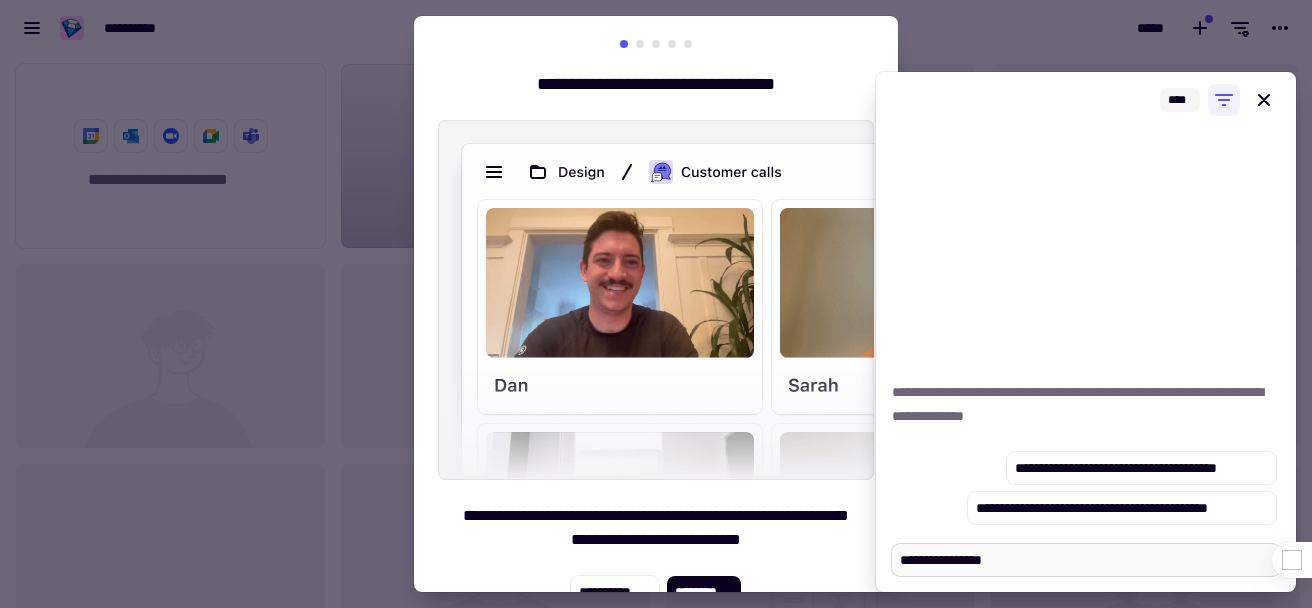 type on "*" 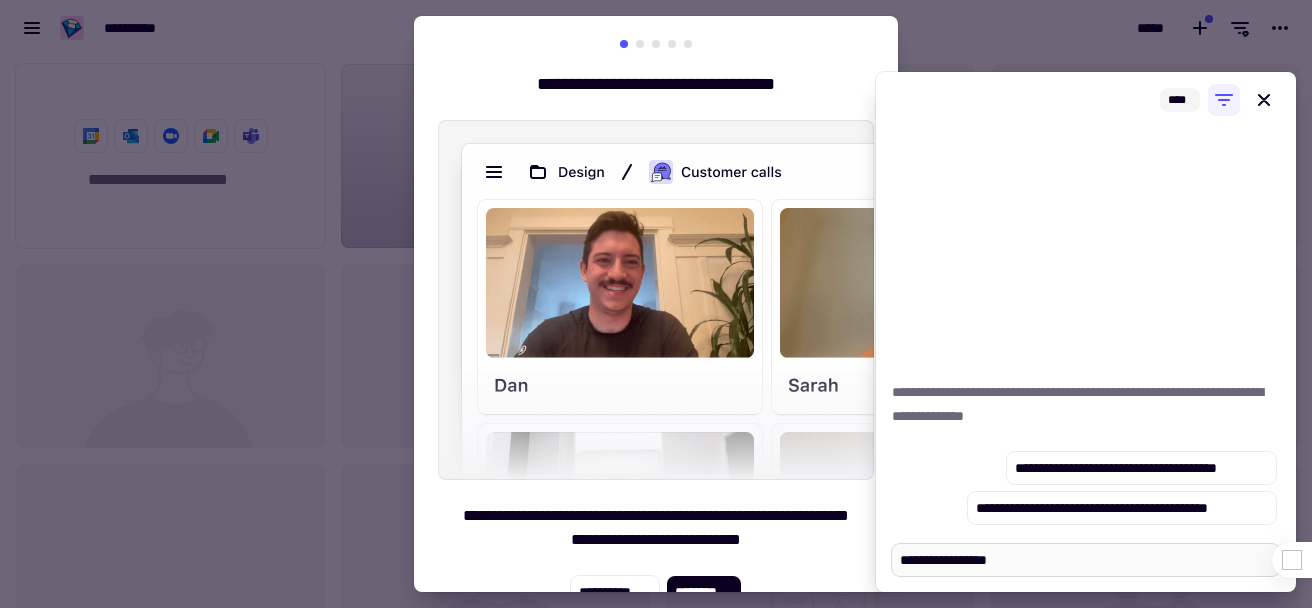 type on "*" 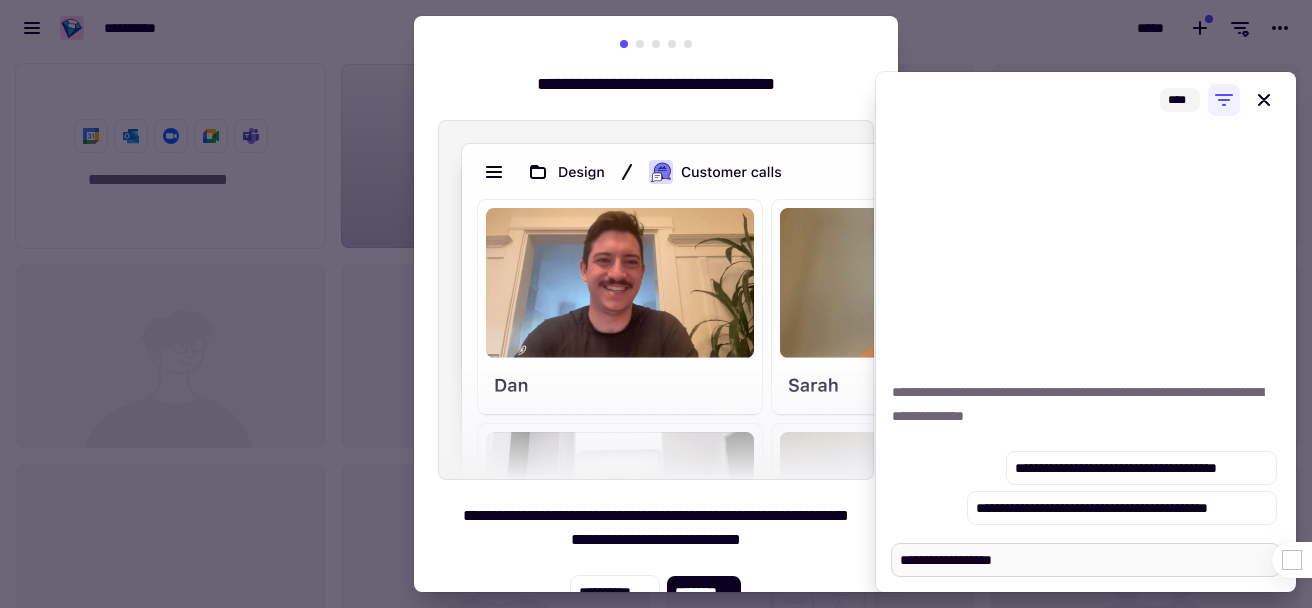 type on "*" 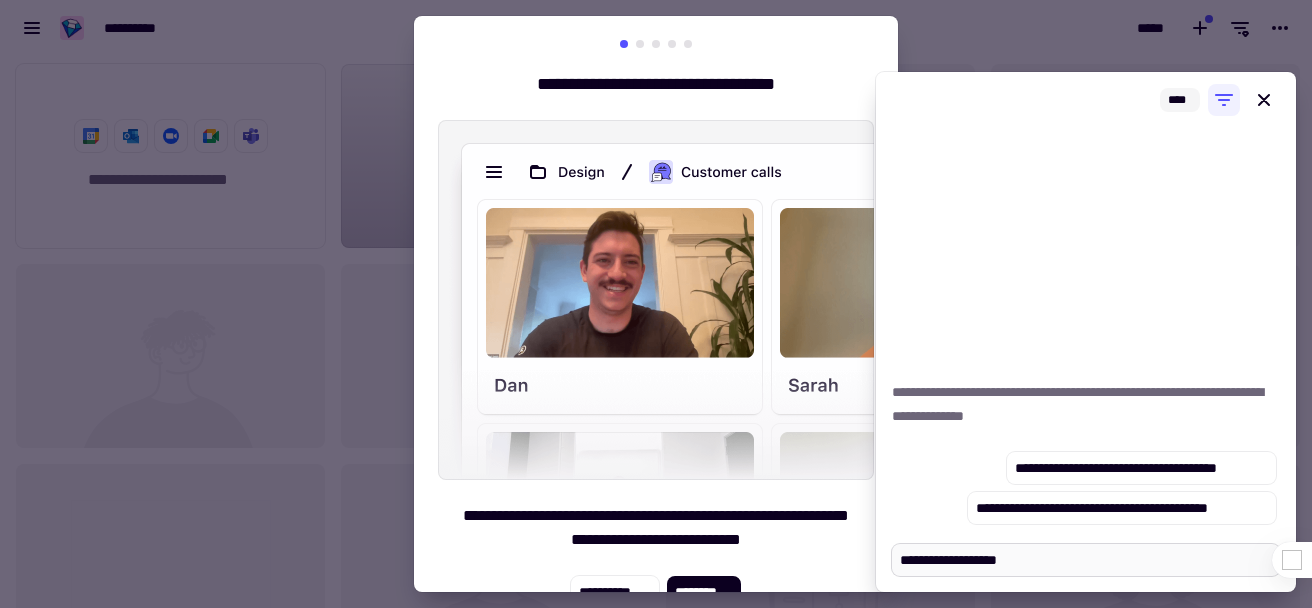 type on "*" 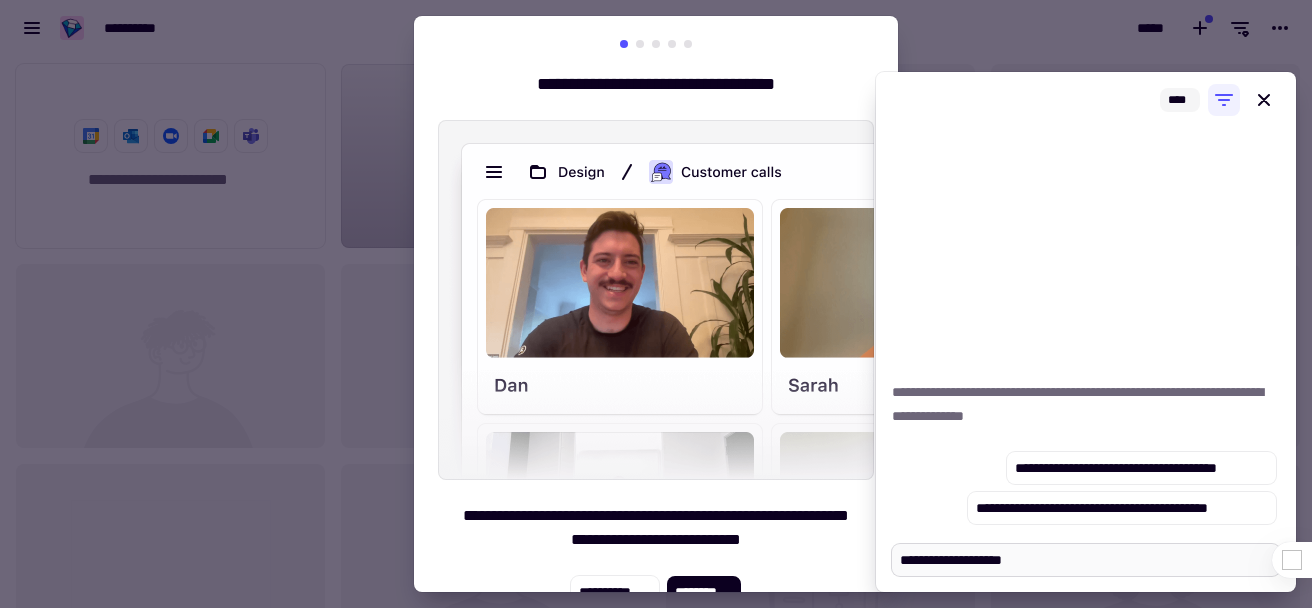 type on "*" 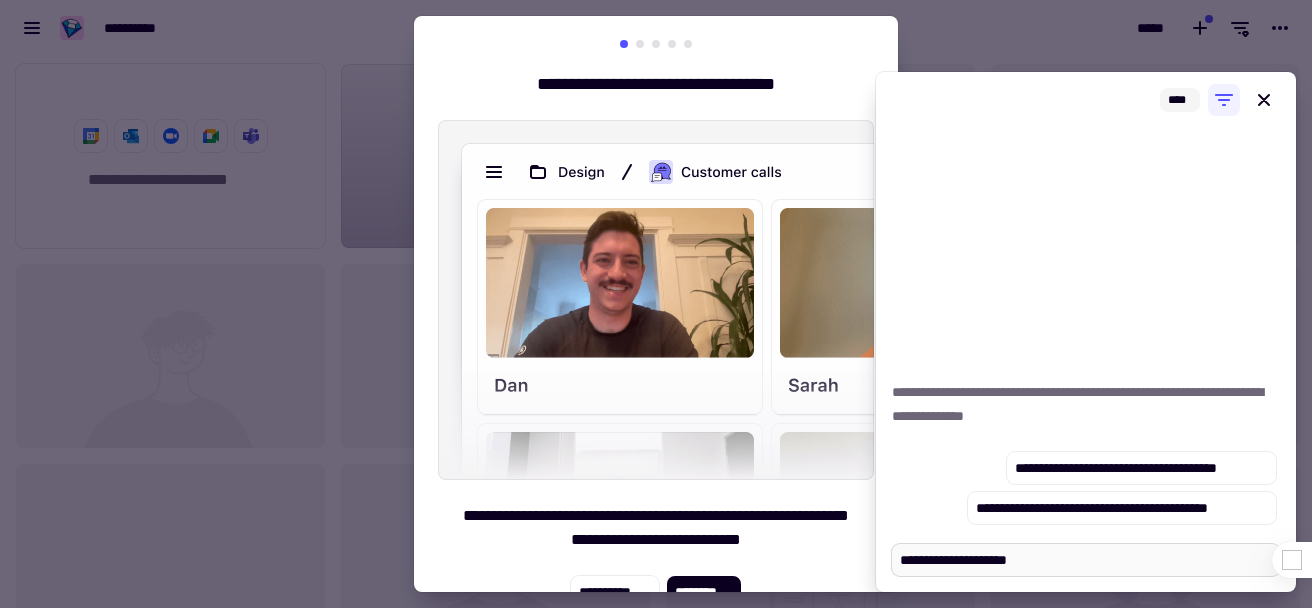 type on "*" 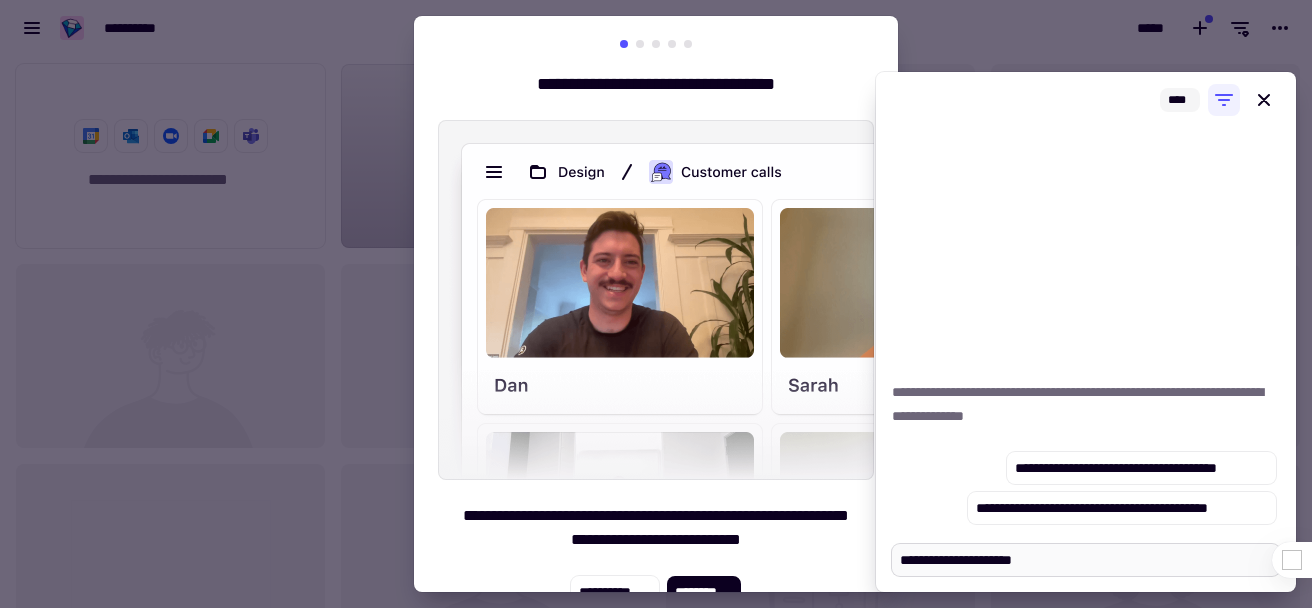type on "*" 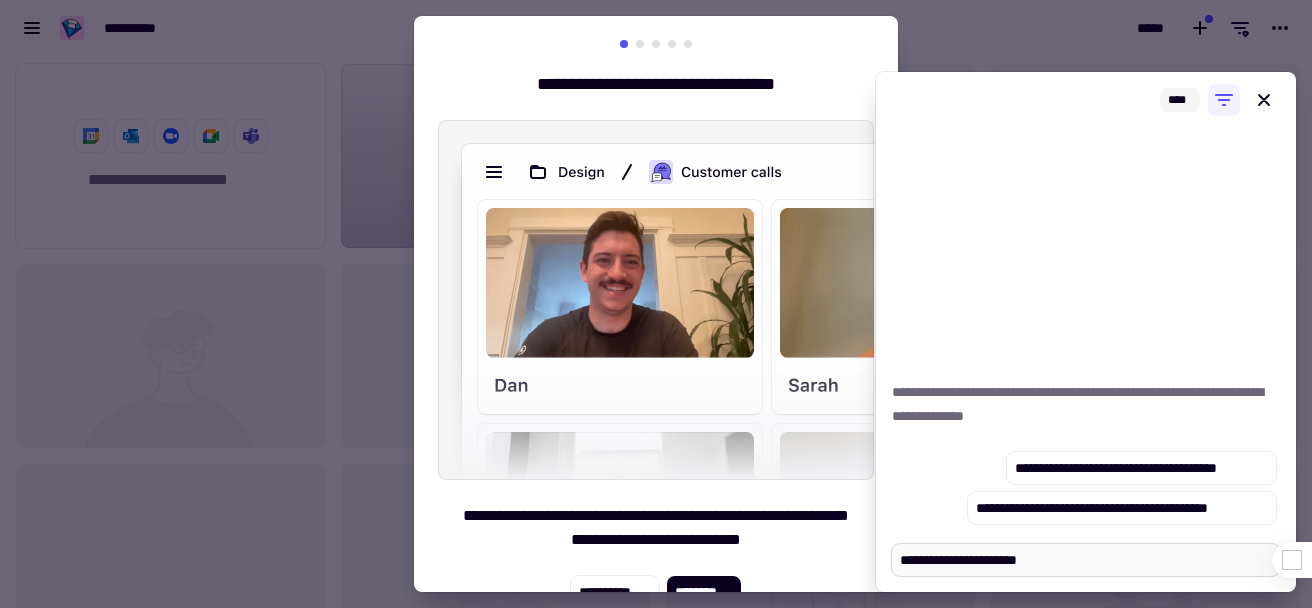 type on "**********" 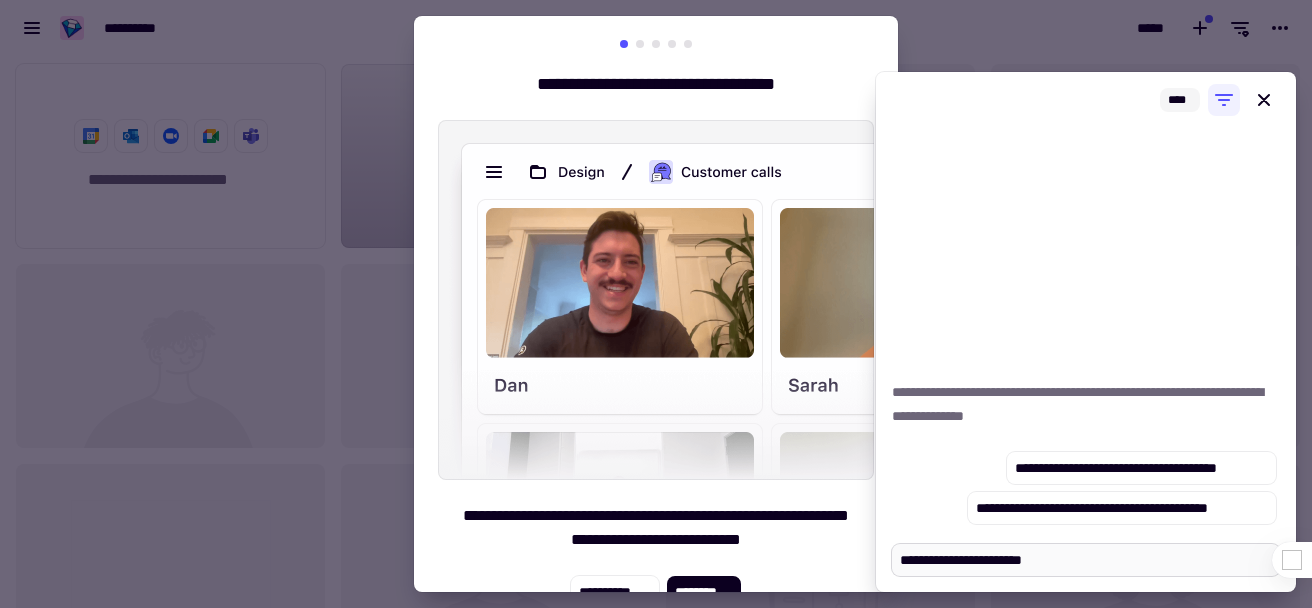 type on "*" 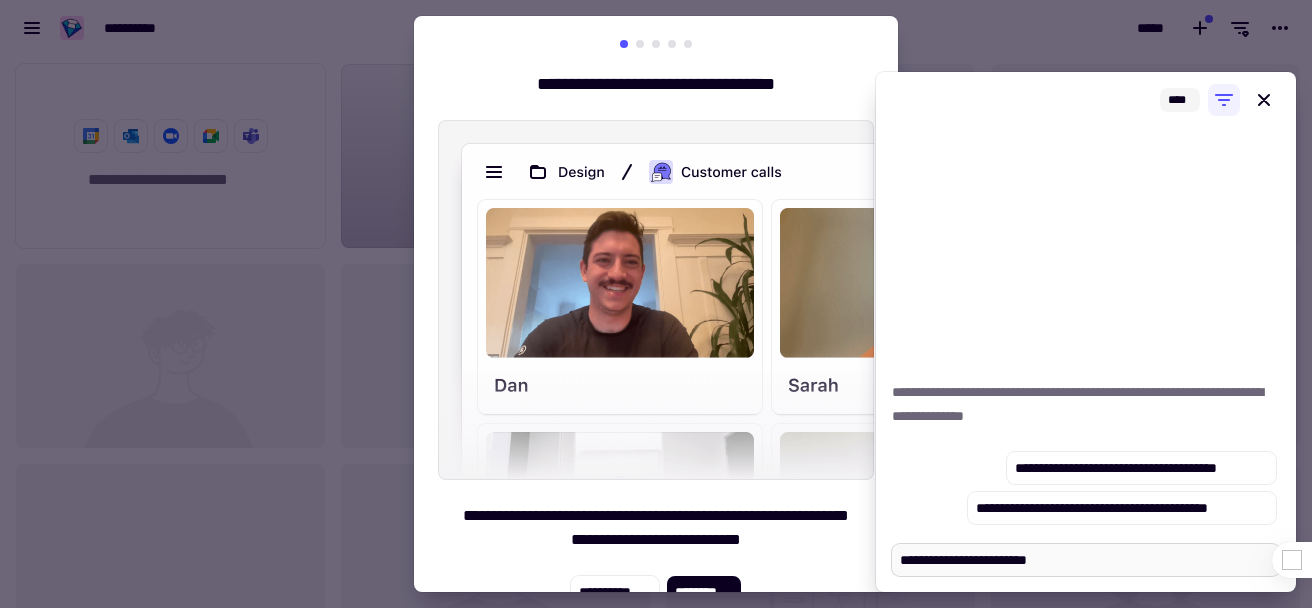 type on "*" 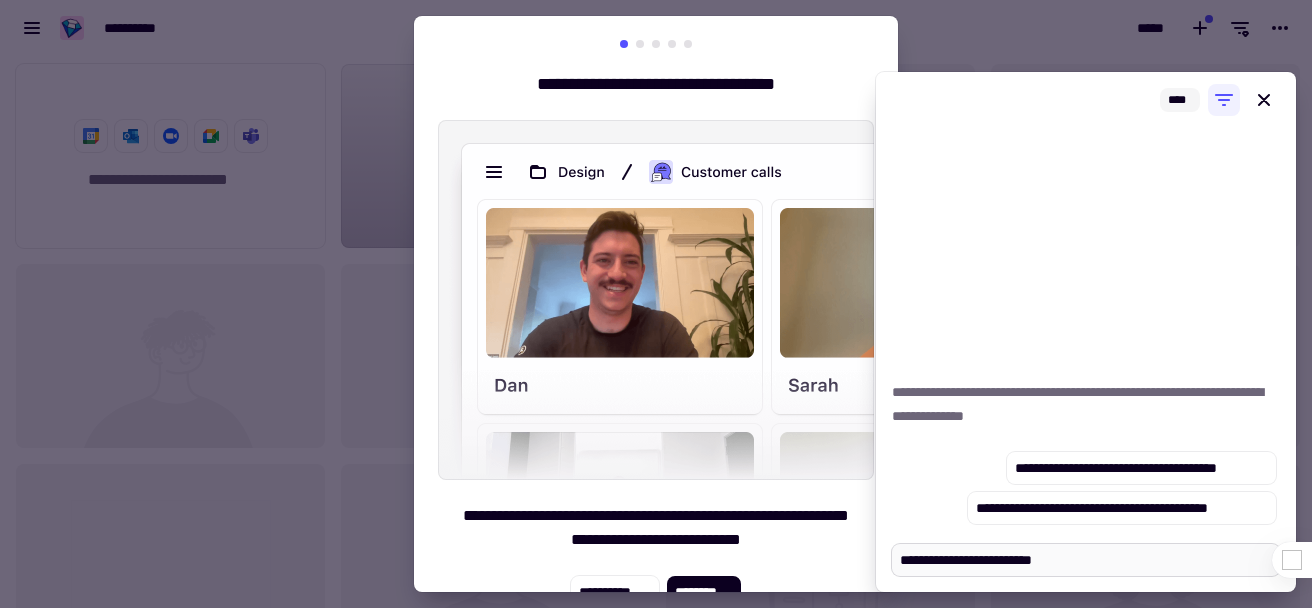 type on "*" 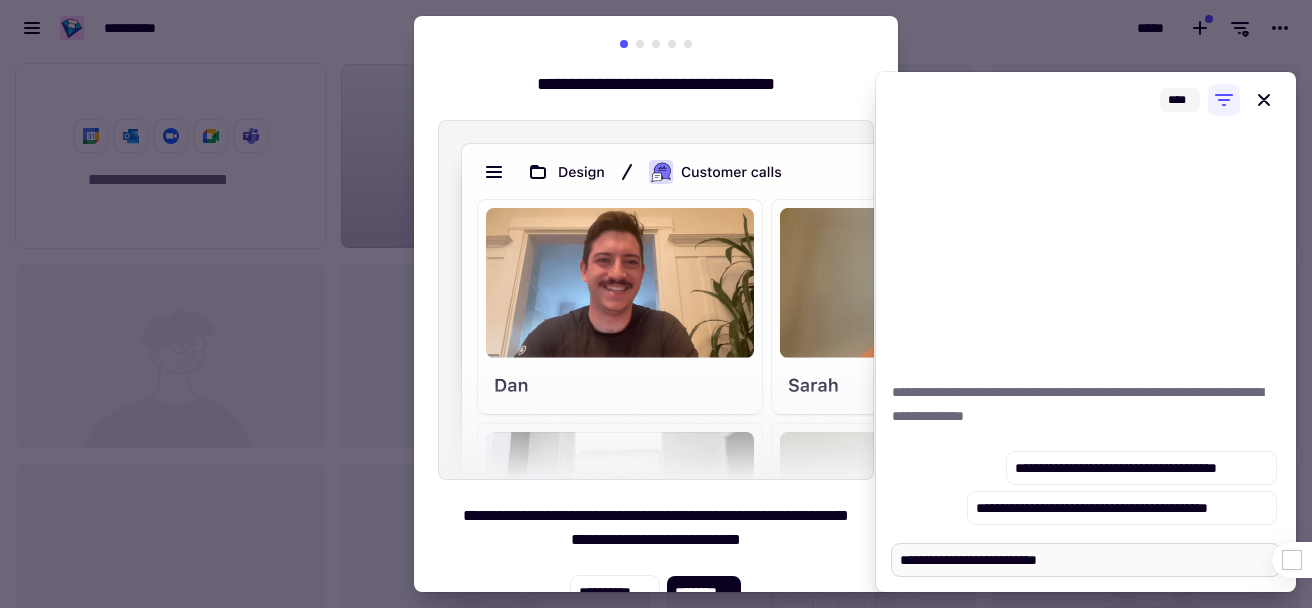 type on "**********" 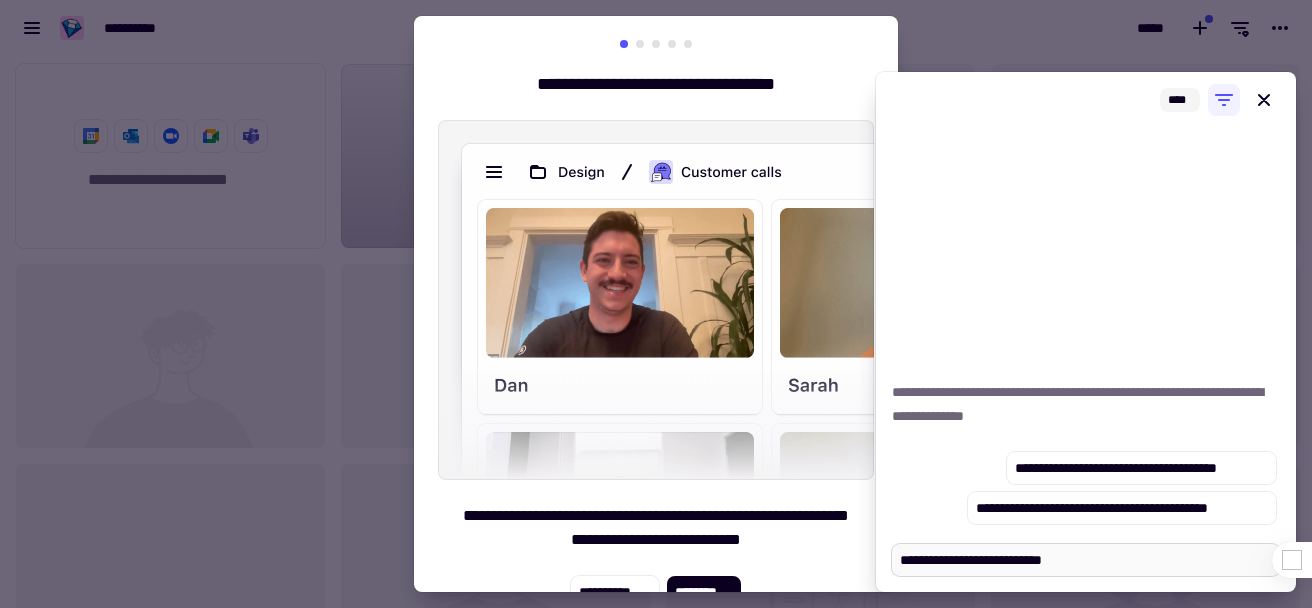 type on "*" 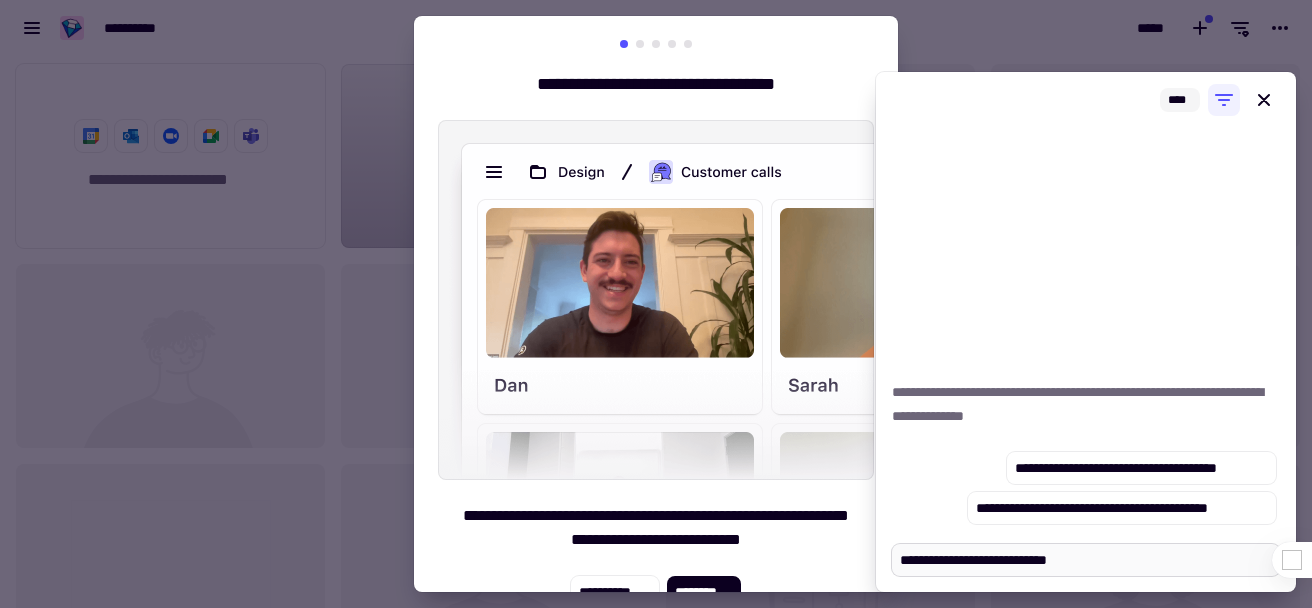 type on "*" 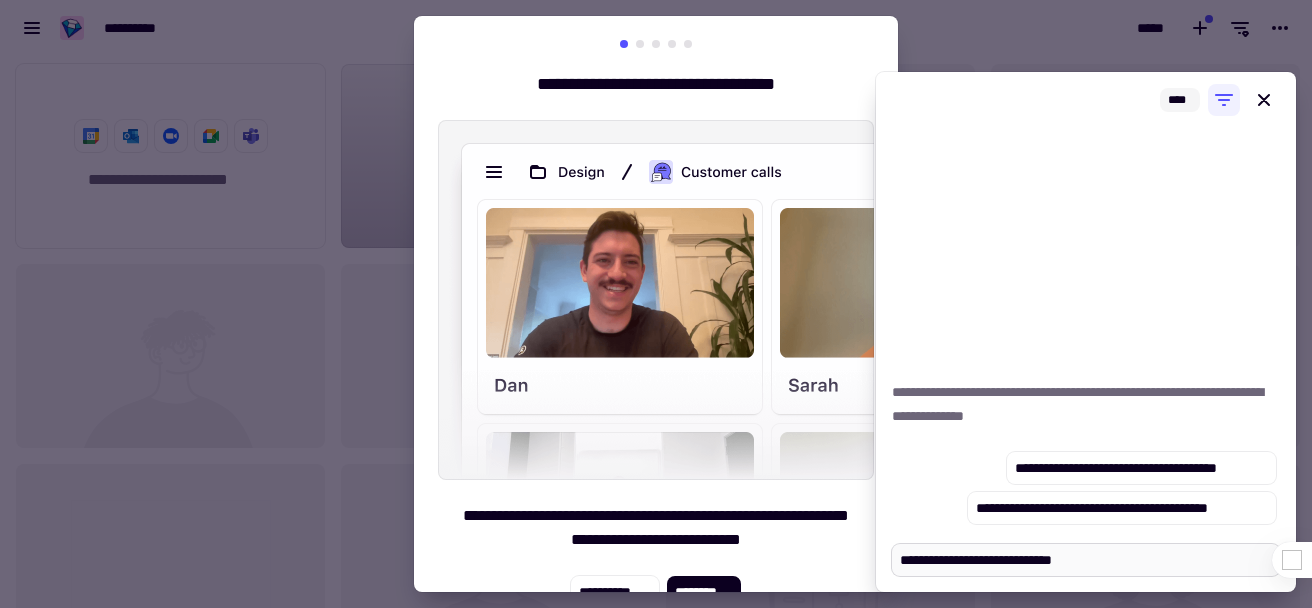 type on "*" 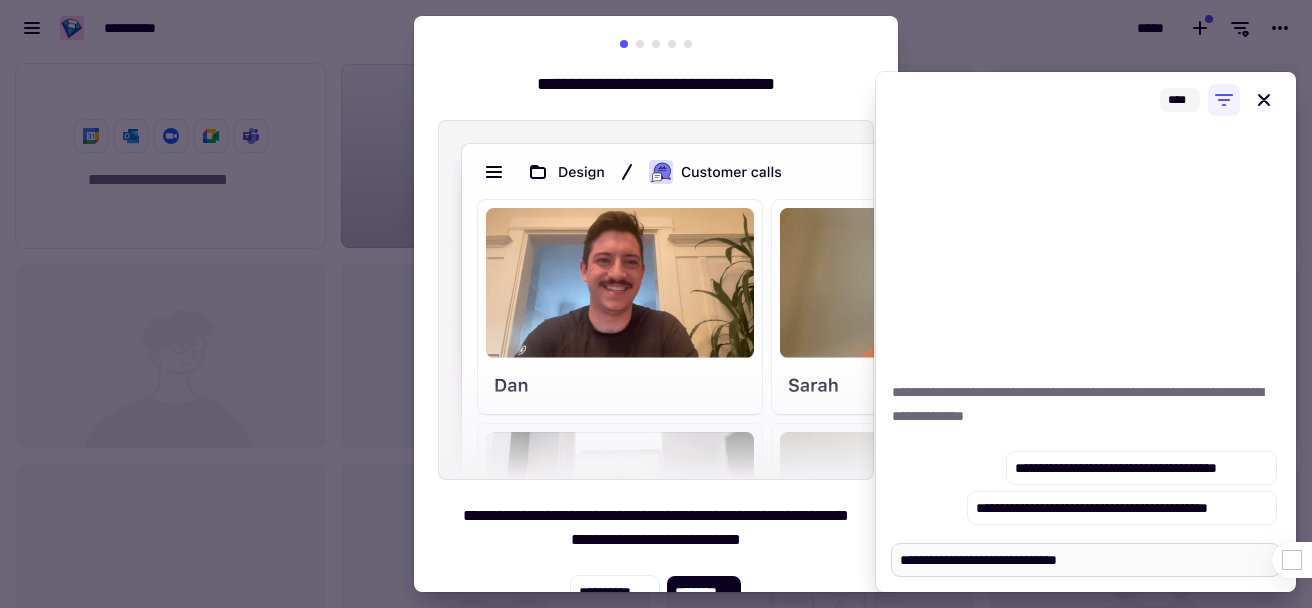 type on "**********" 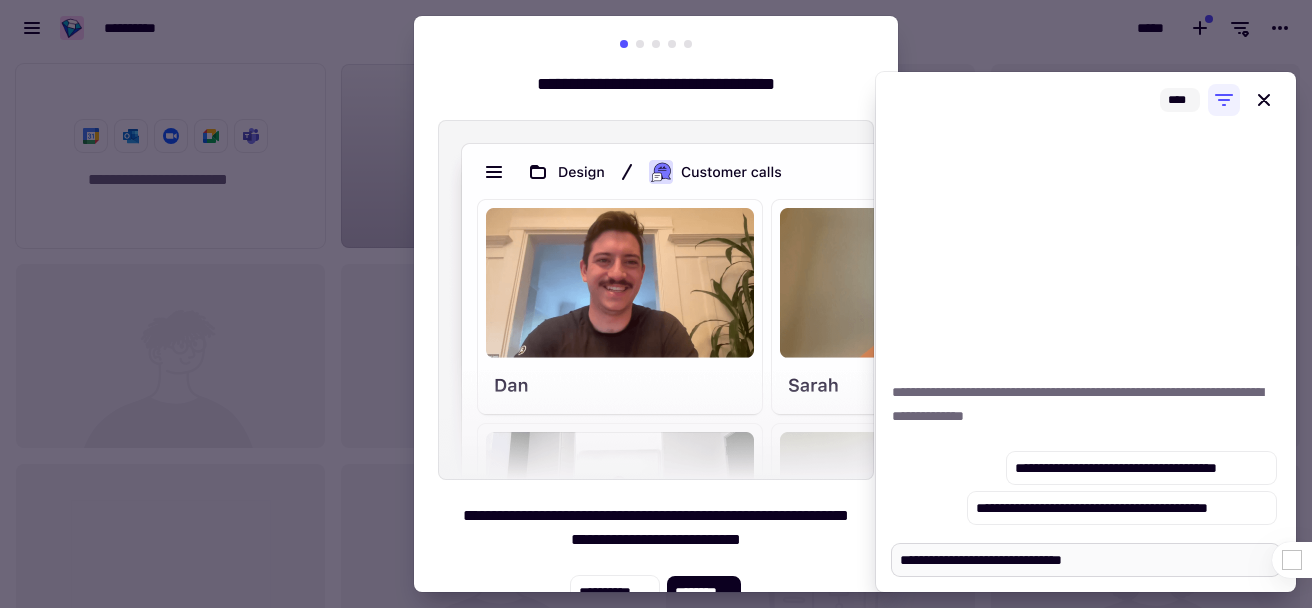 type on "*" 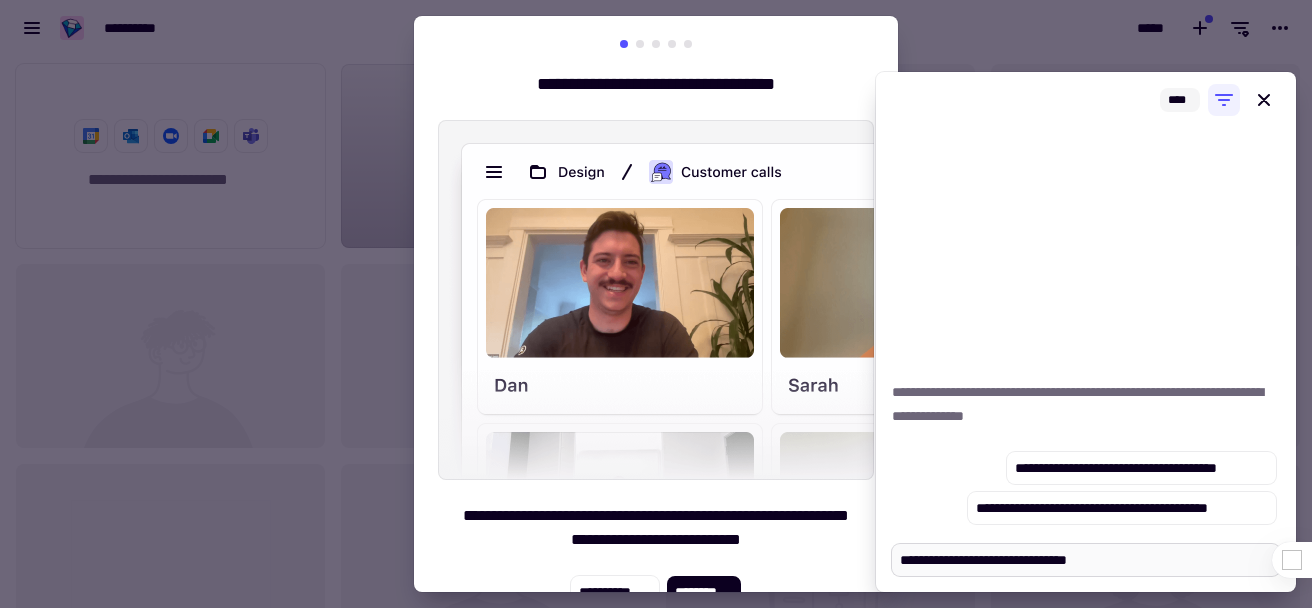 type on "*" 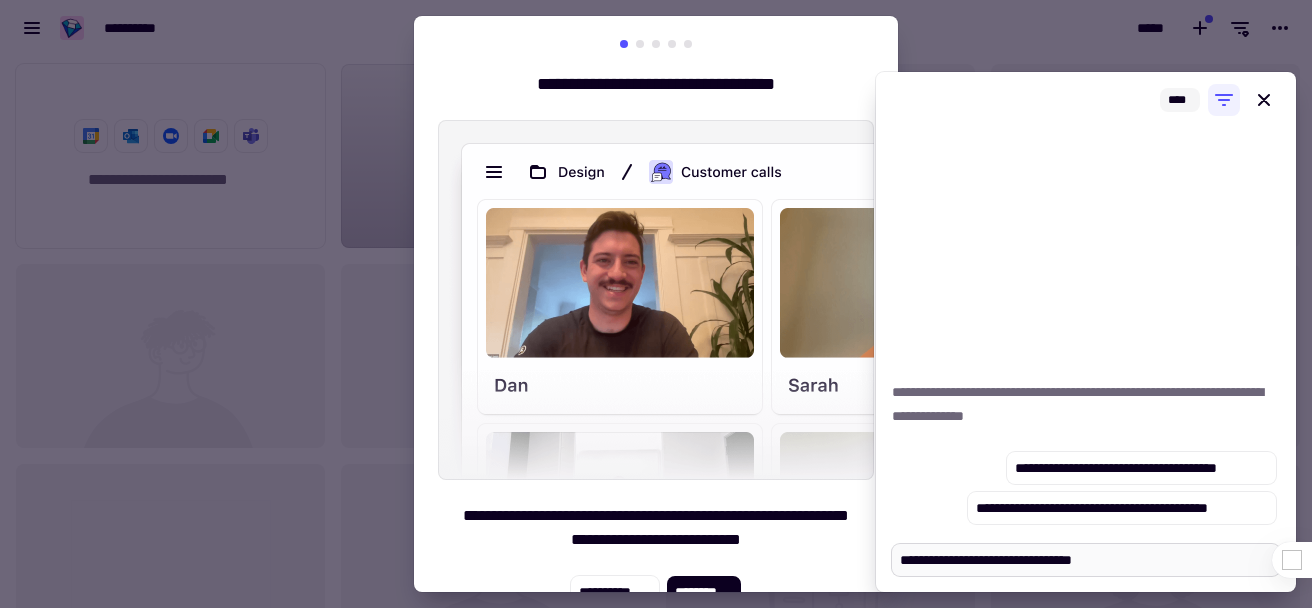 type on "*" 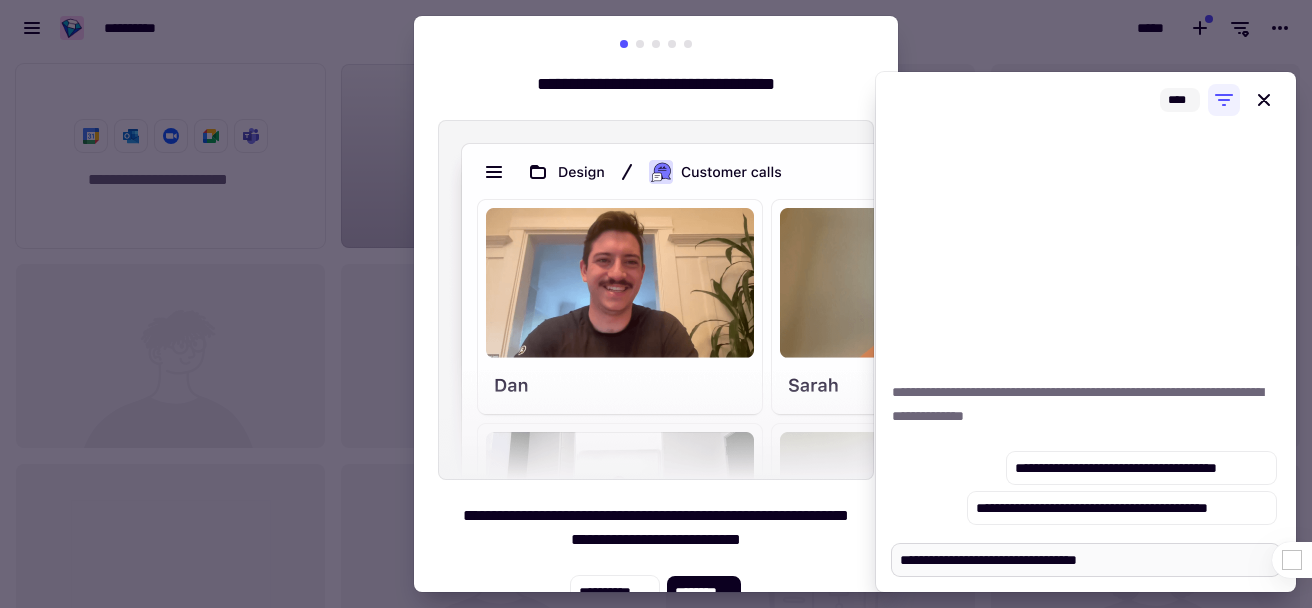 type on "*" 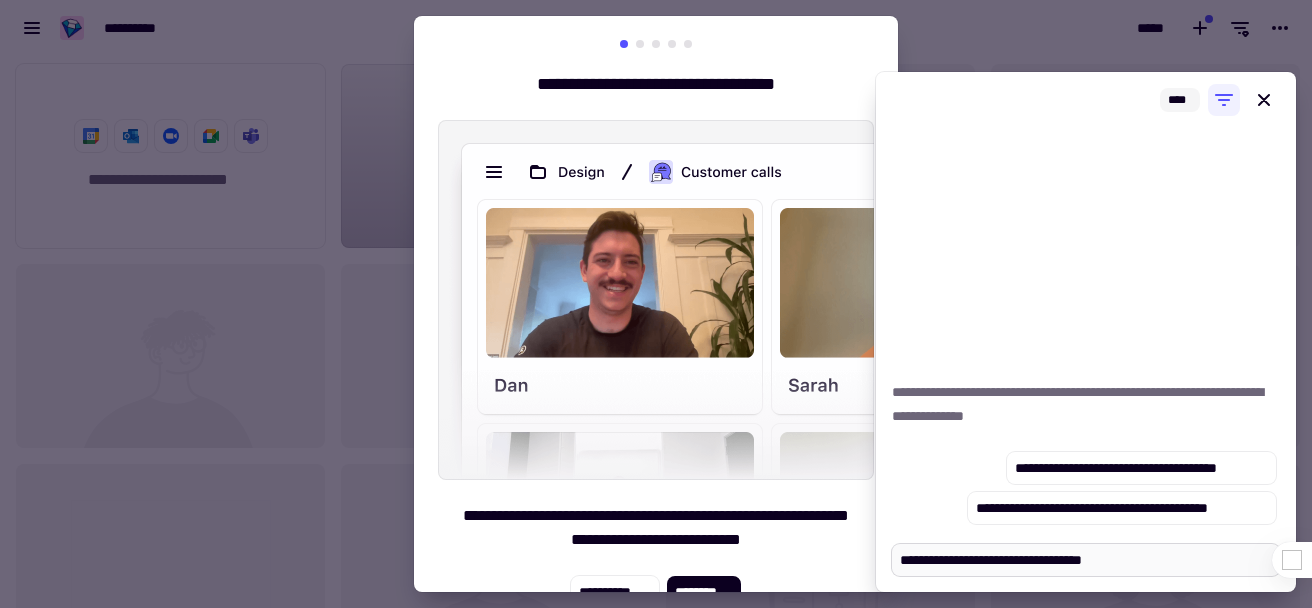 type on "*" 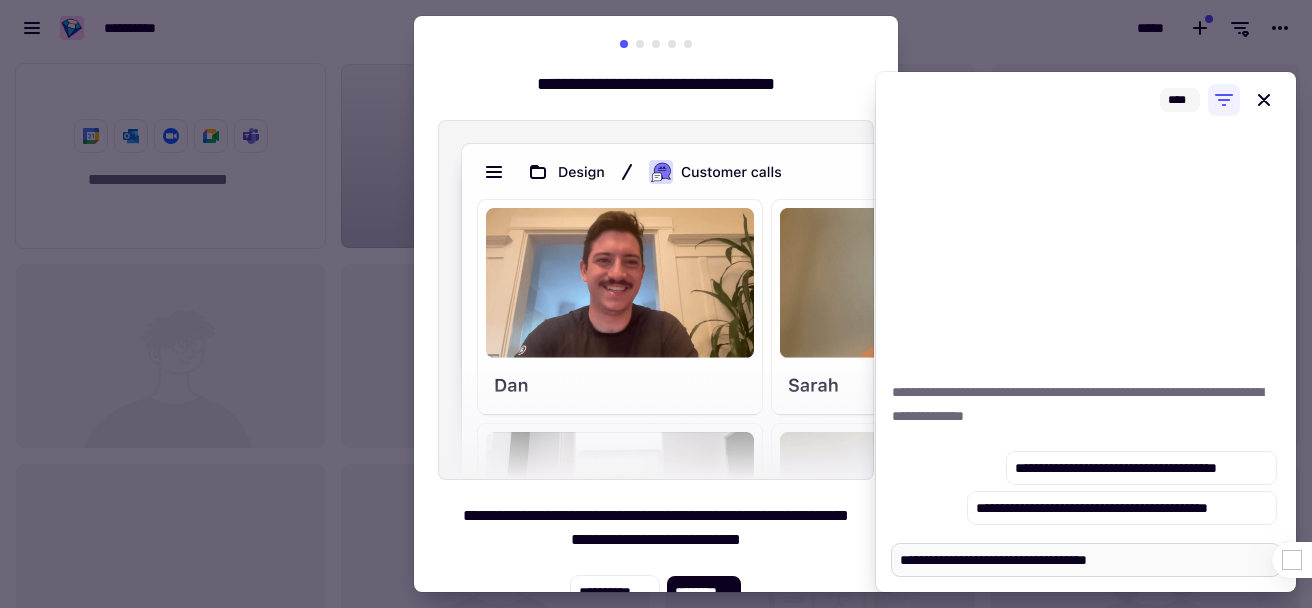 type on "*" 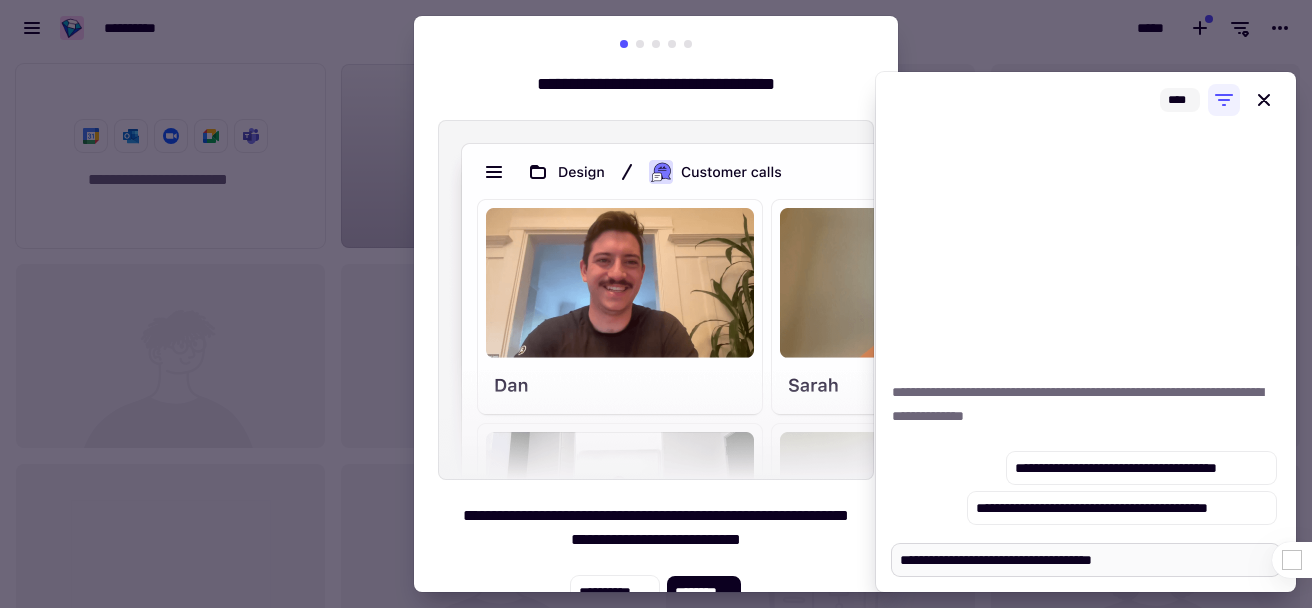 type on "*" 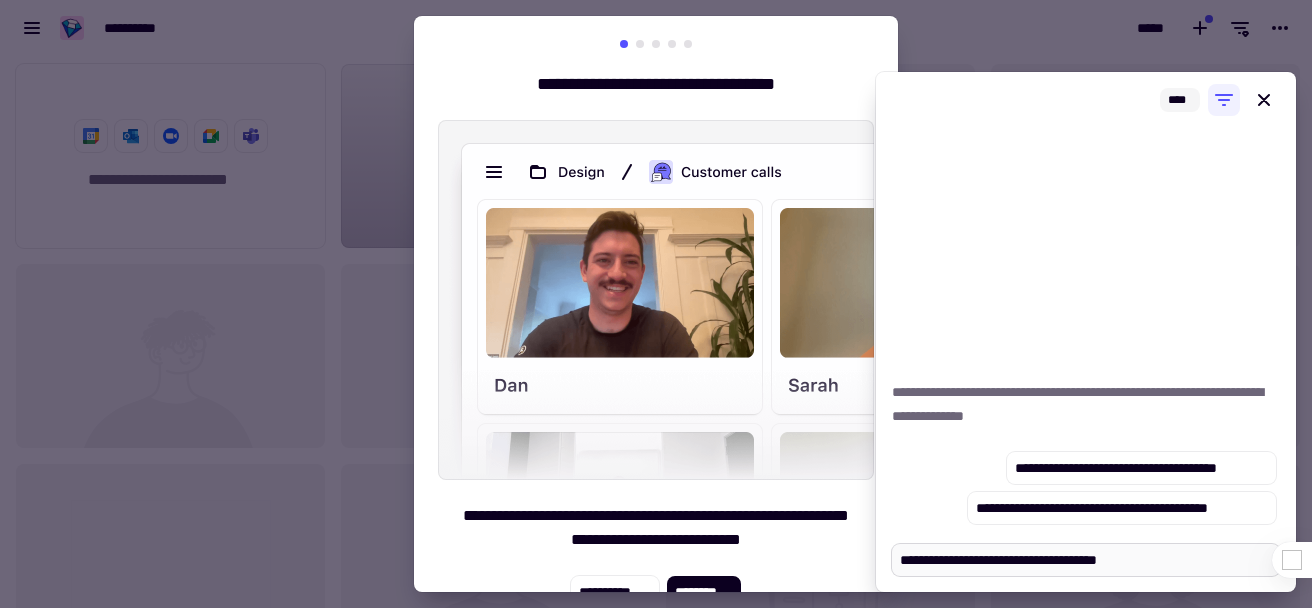 type on "*" 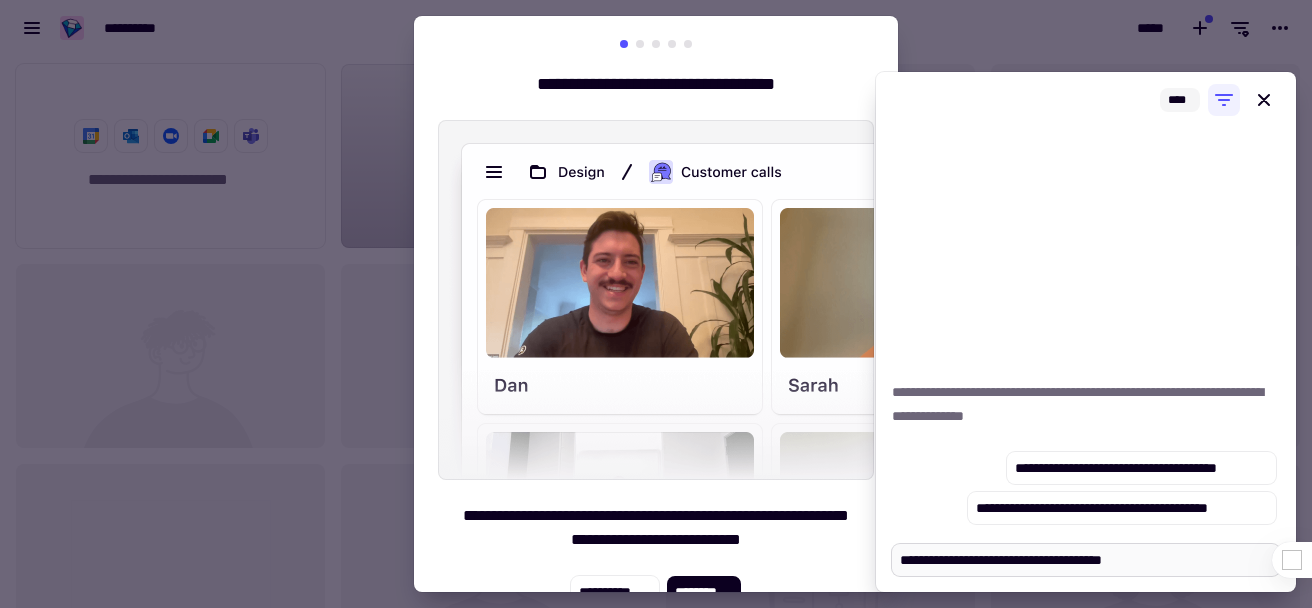 type on "*" 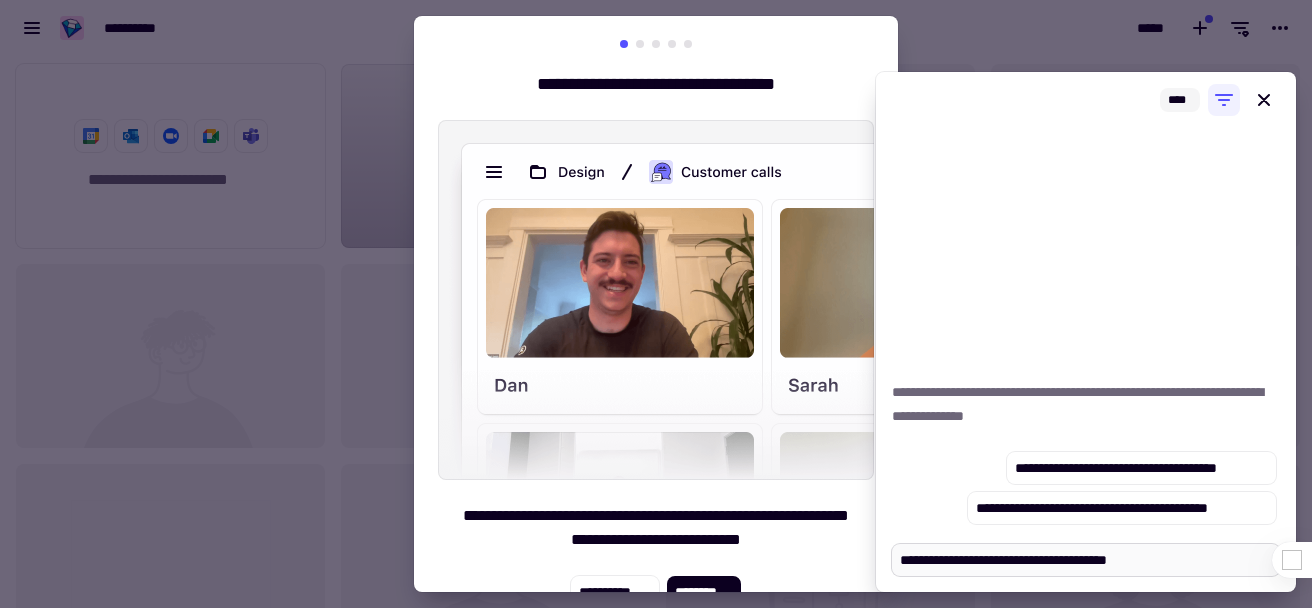 type on "*" 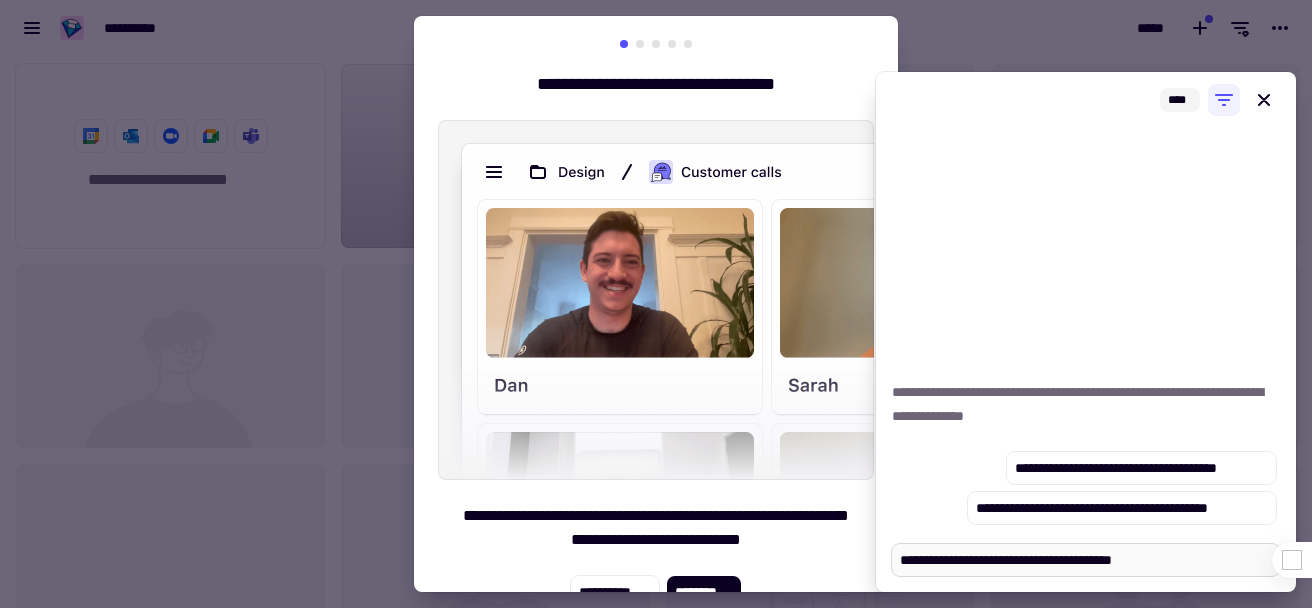 type on "*" 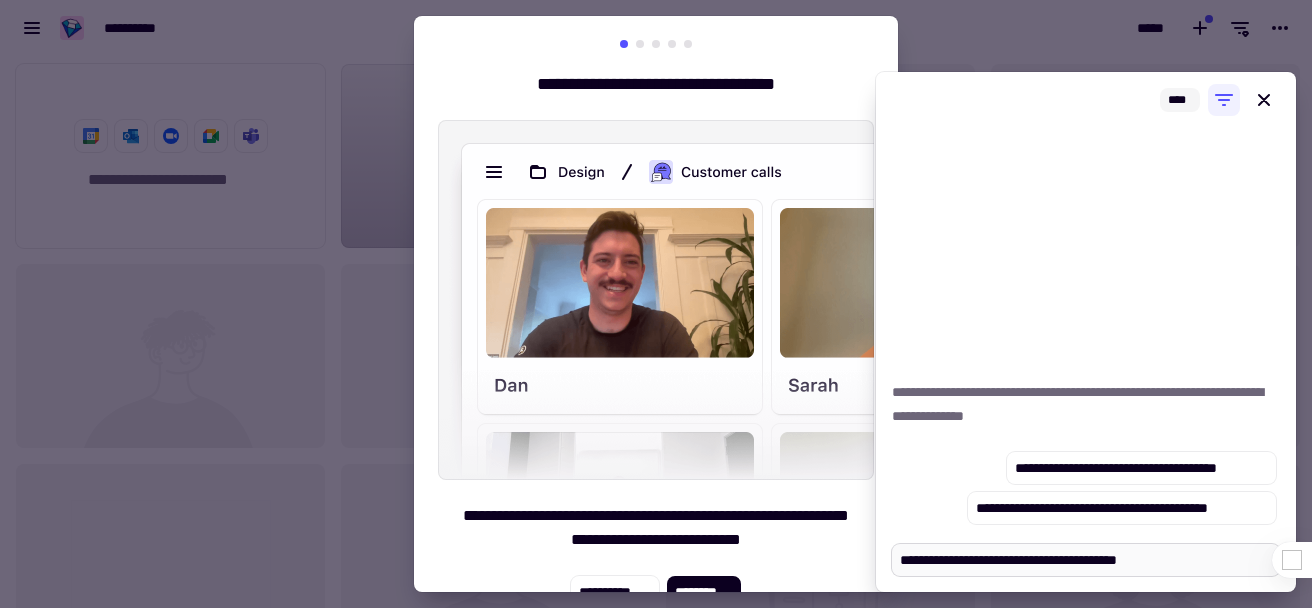 type on "*" 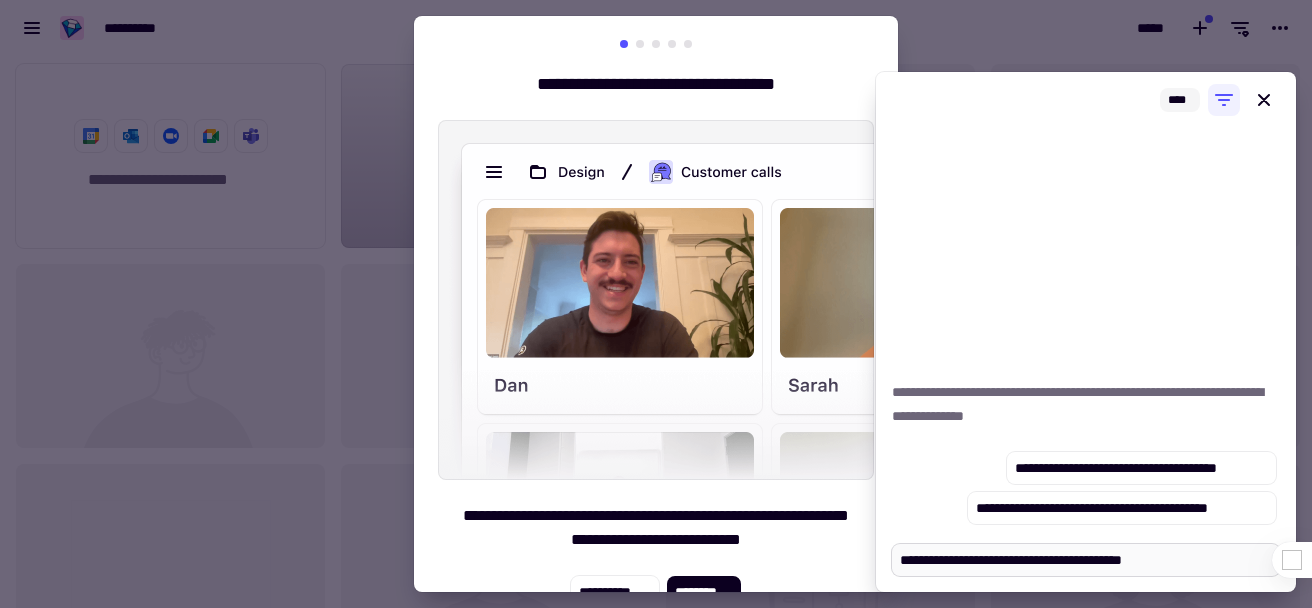 type on "*" 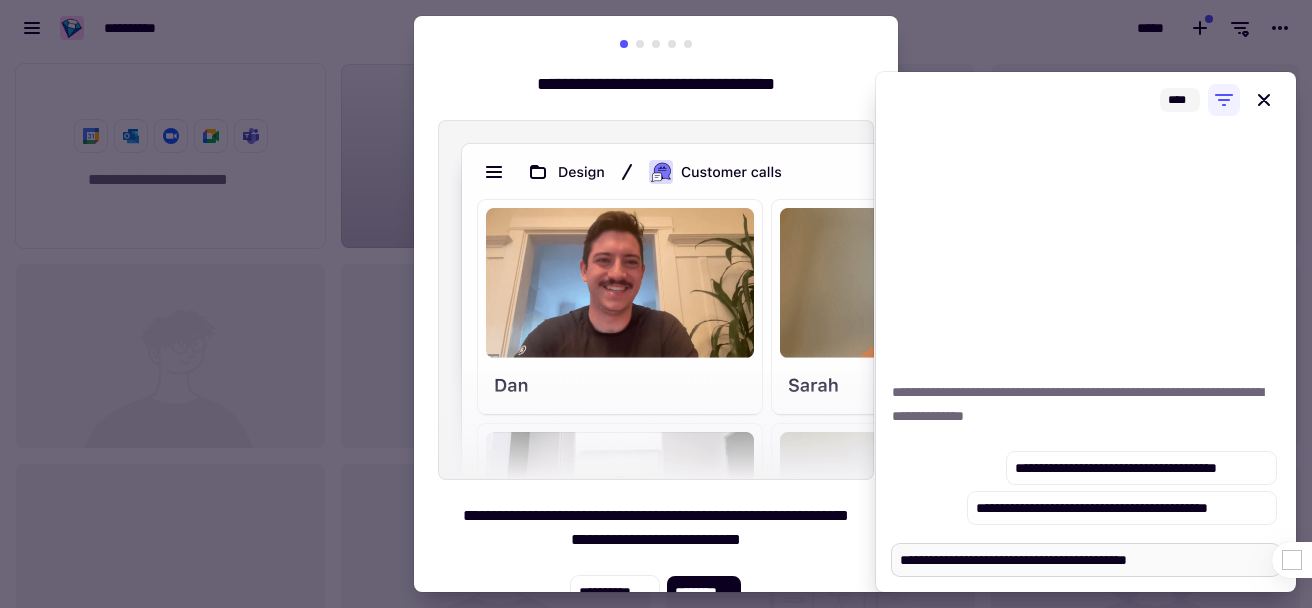 type on "*" 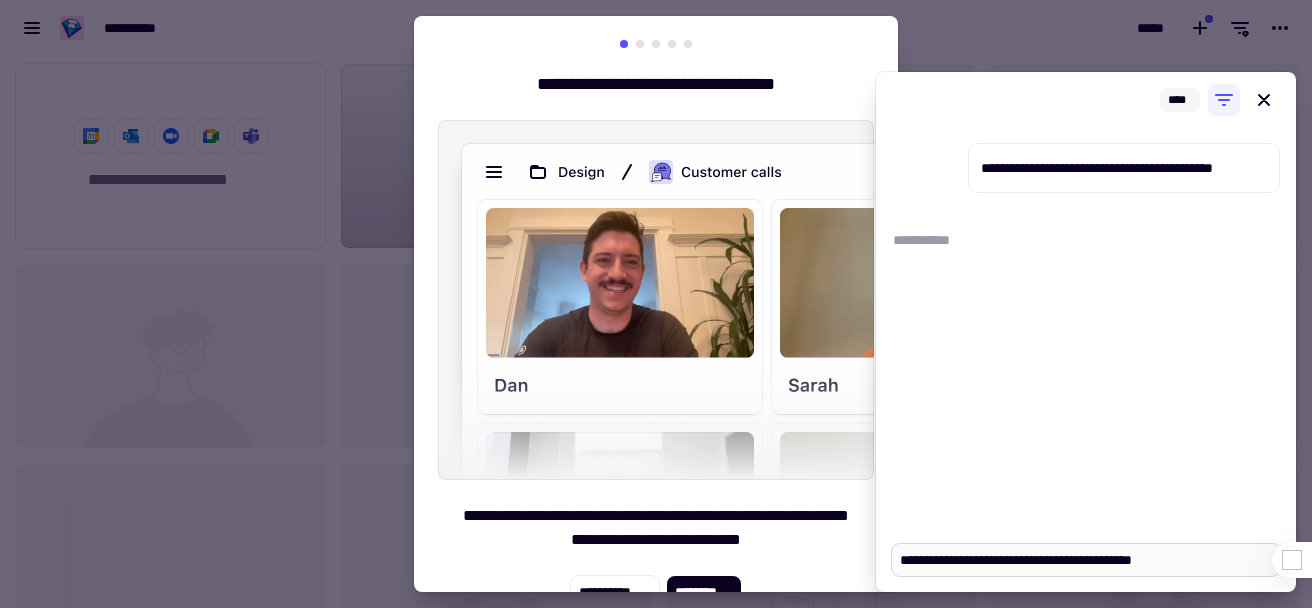 type on "*" 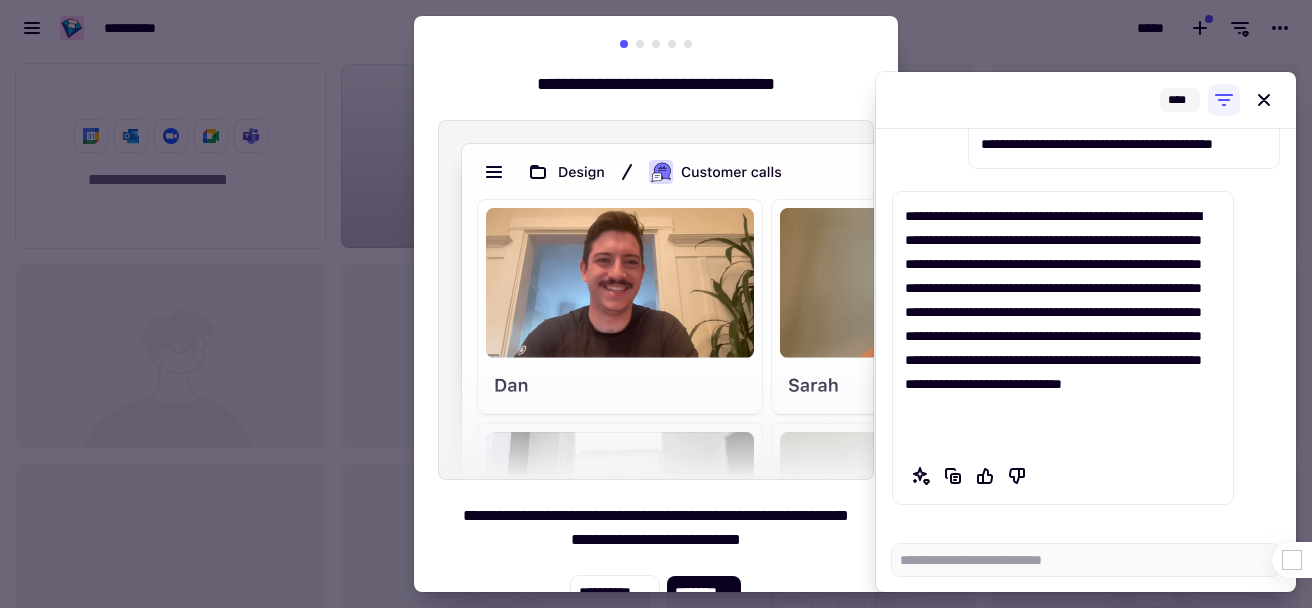 scroll, scrollTop: 24, scrollLeft: 0, axis: vertical 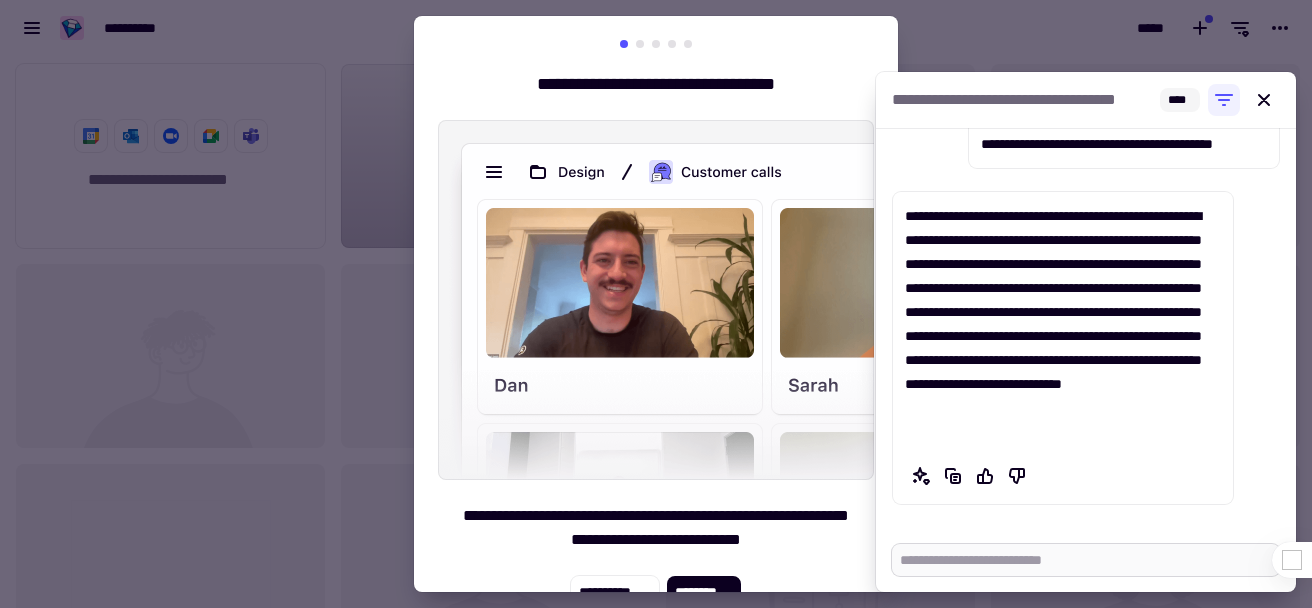 click at bounding box center [1086, 560] 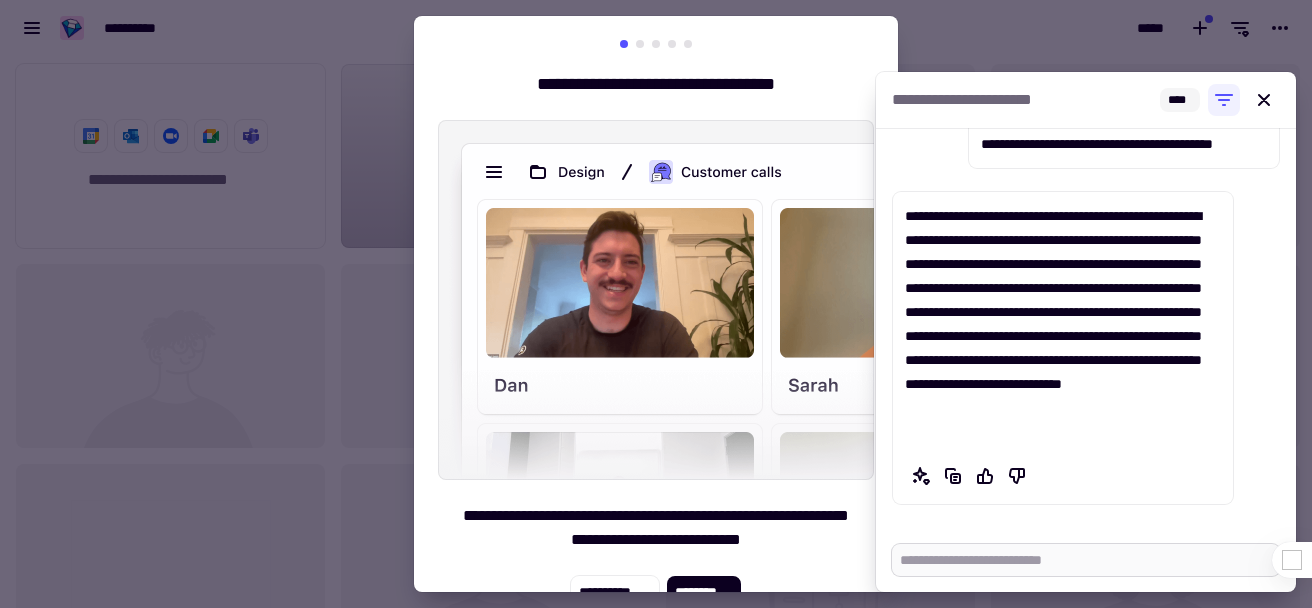 type on "*" 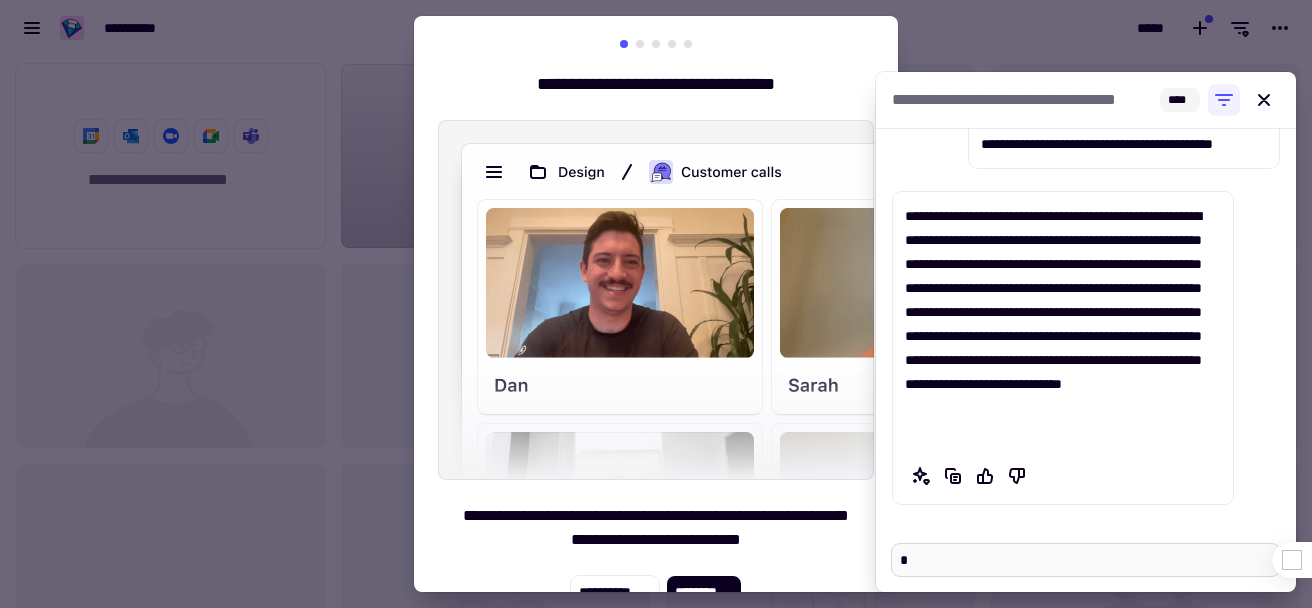 type on "*" 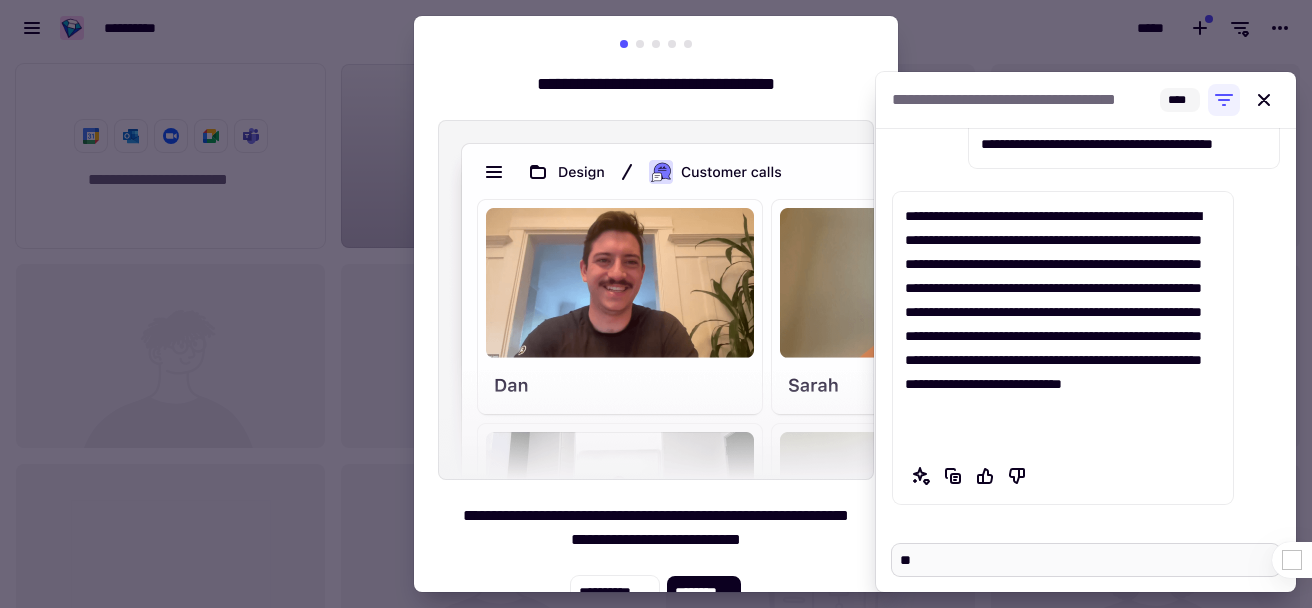 type on "*" 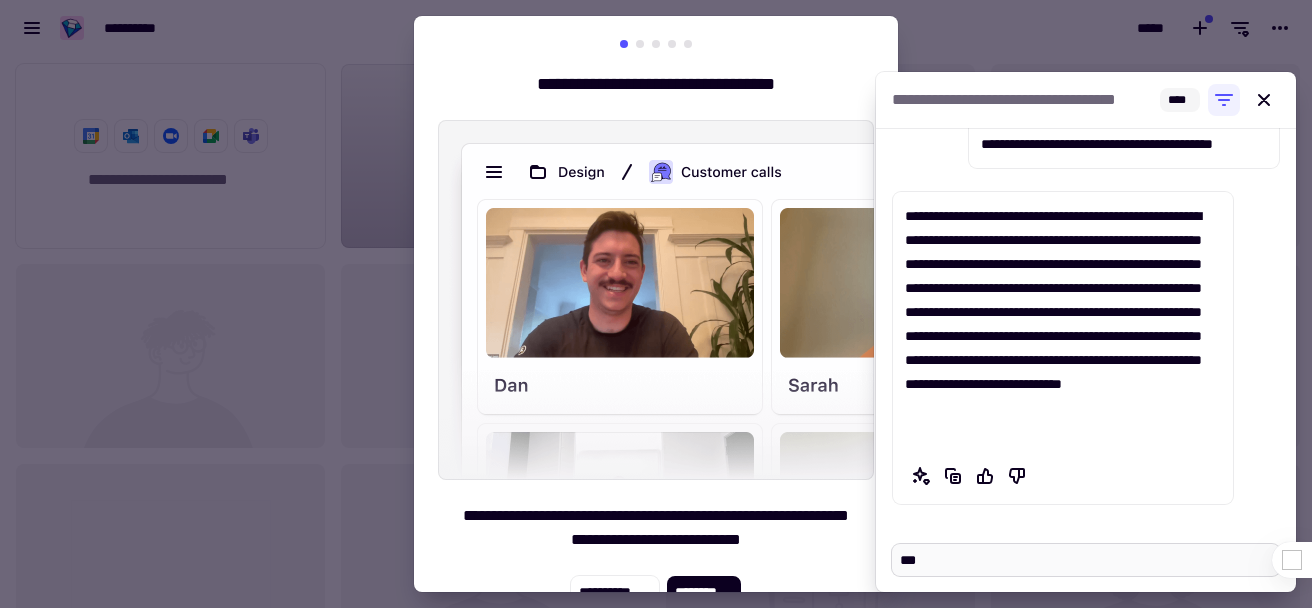 type on "*" 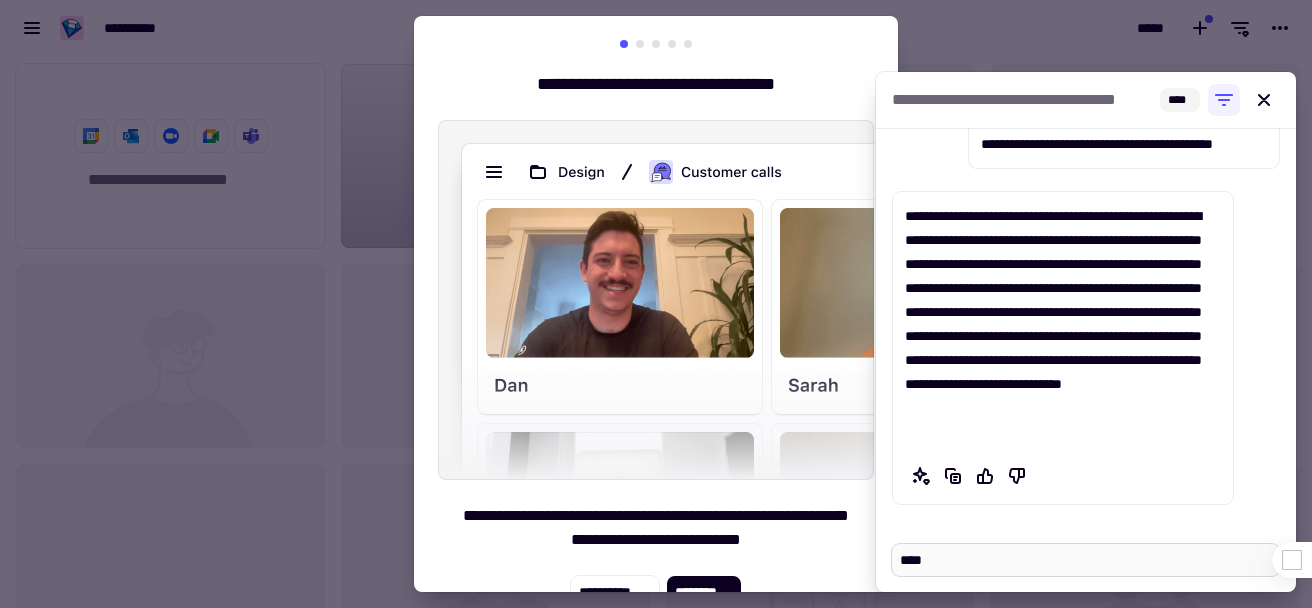 type on "*" 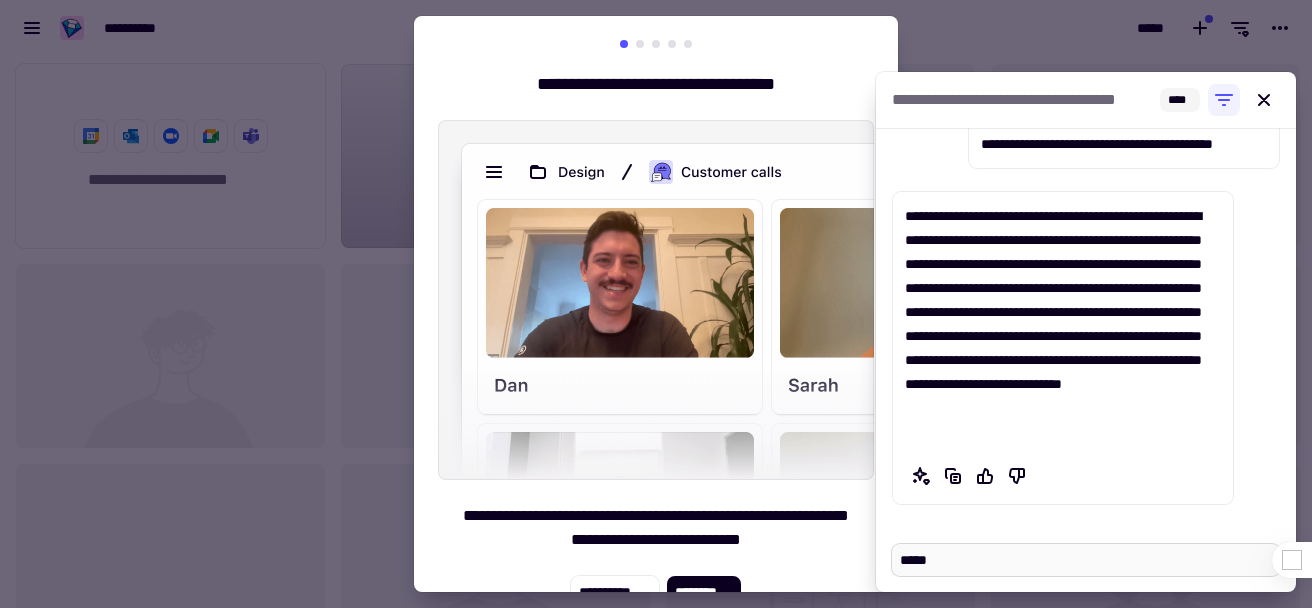 type on "*" 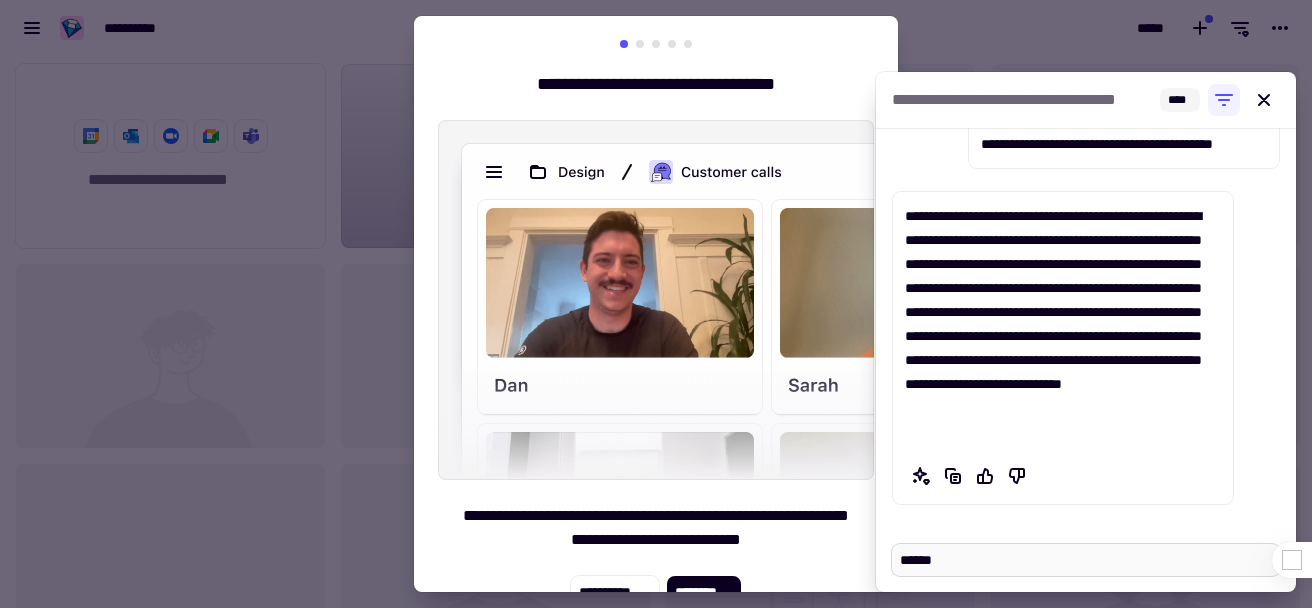 type on "*" 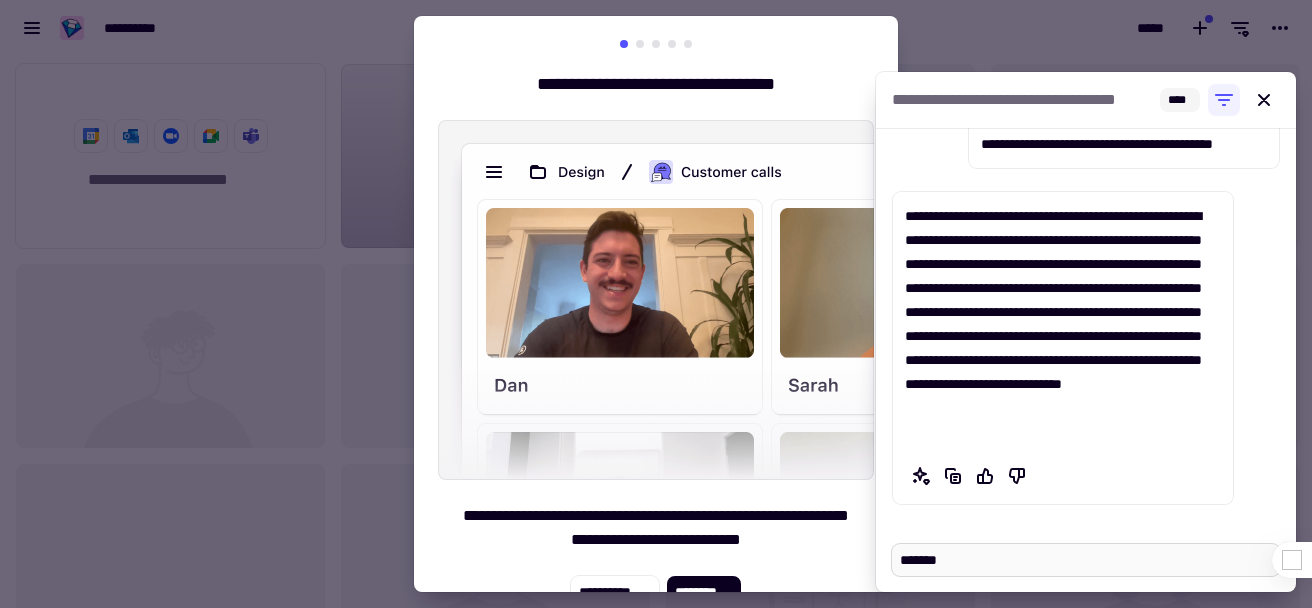 type on "*" 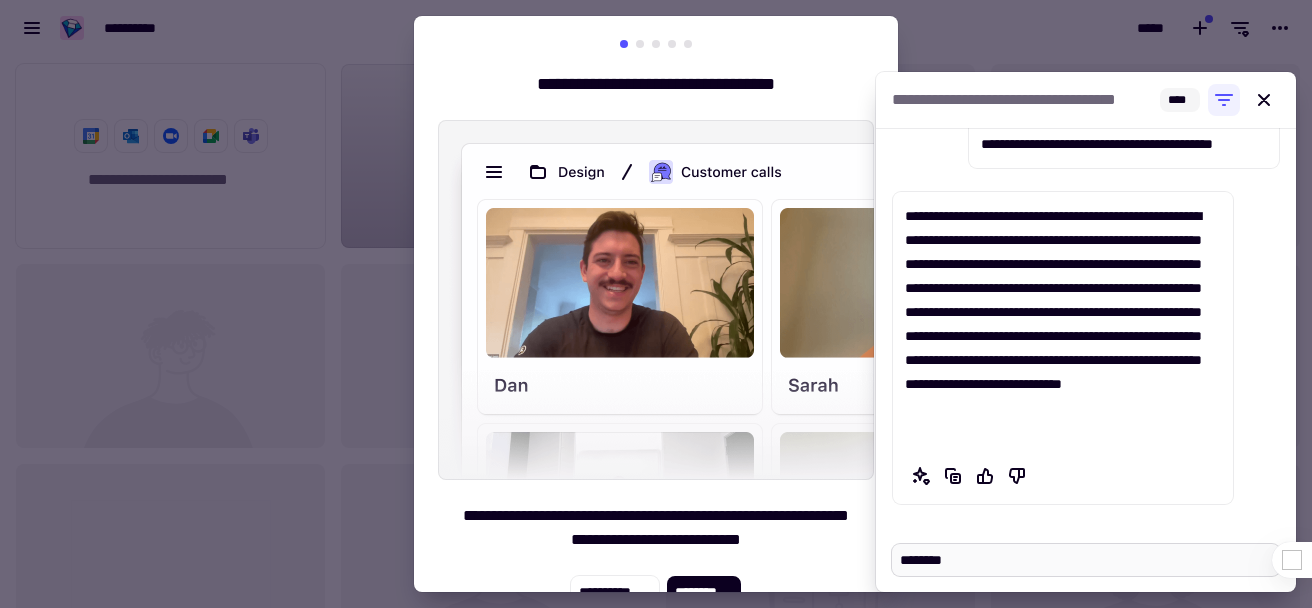 type on "*" 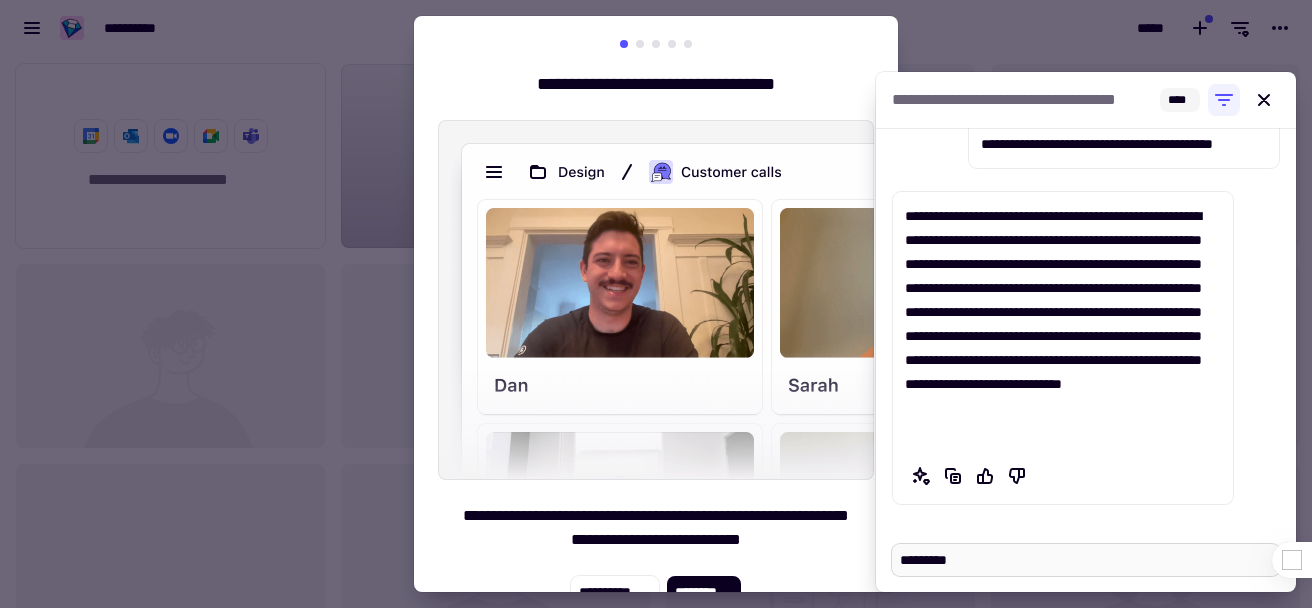 type on "*" 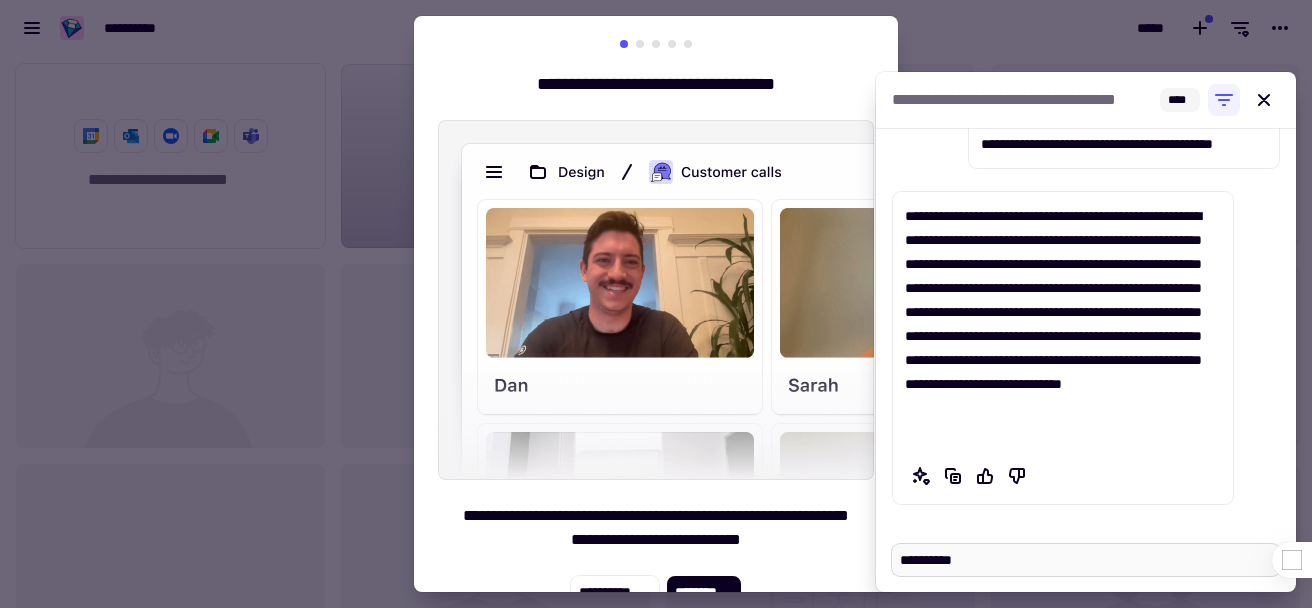 type on "*" 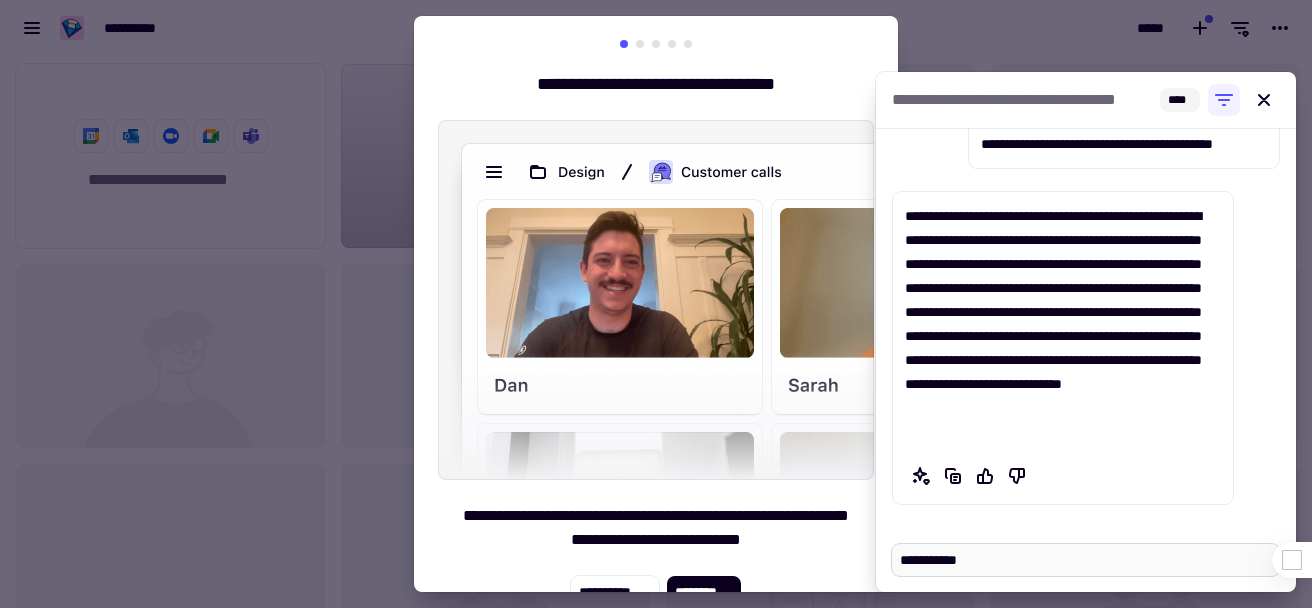 type on "*" 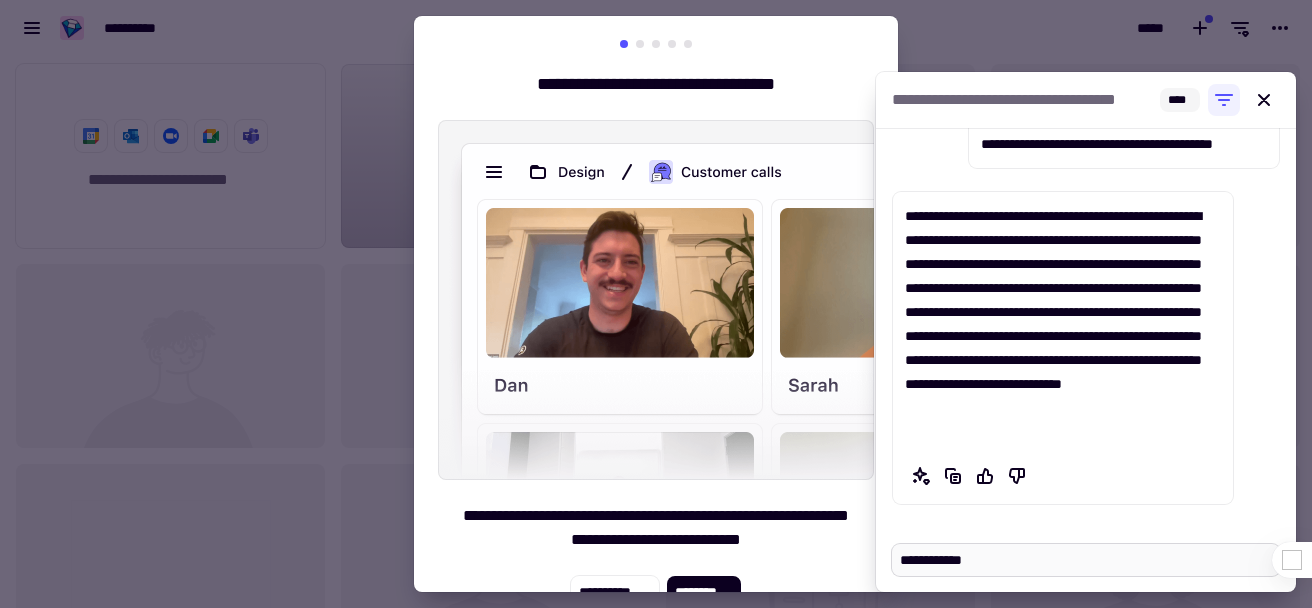 type on "*" 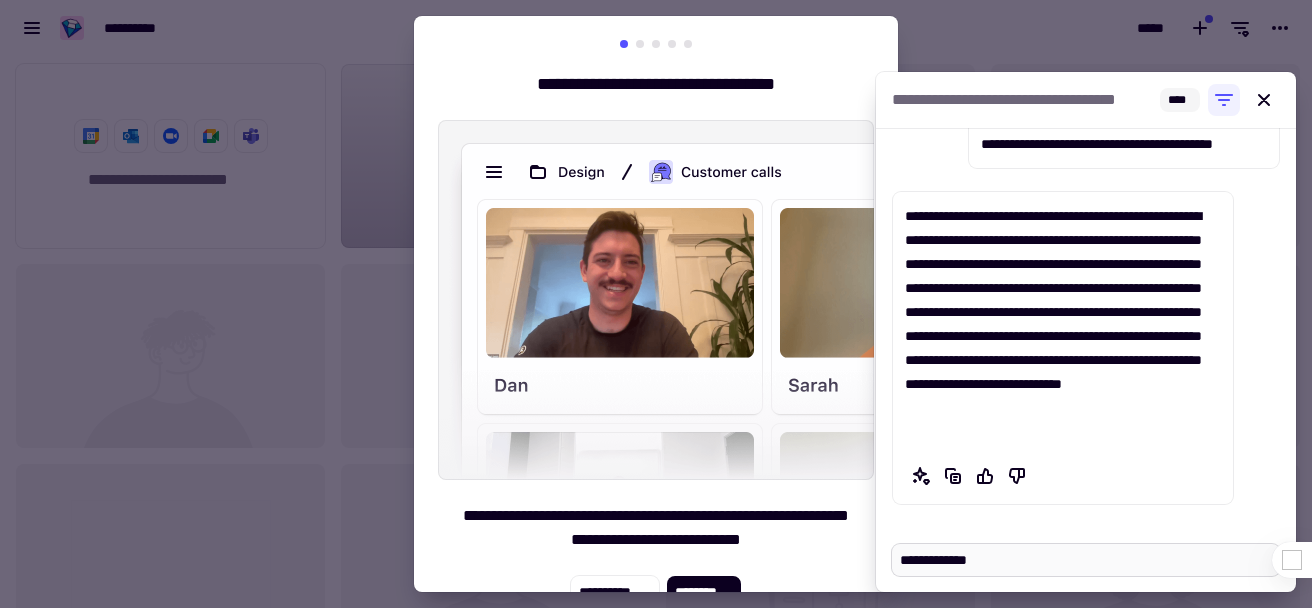 type on "*" 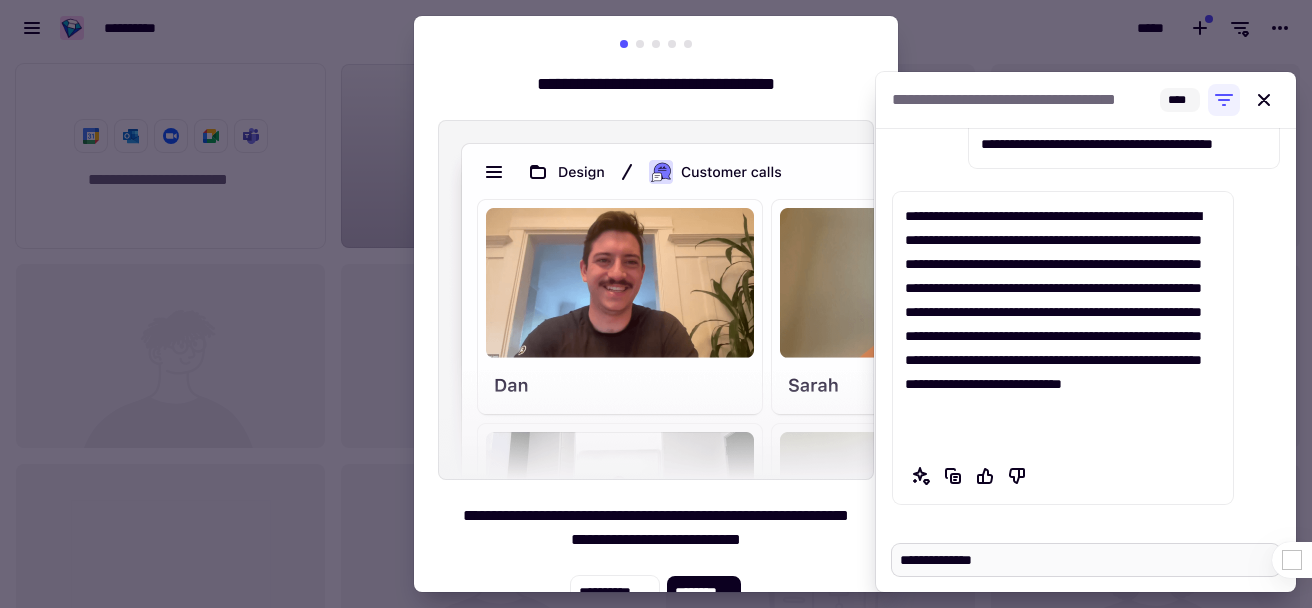 type on "*" 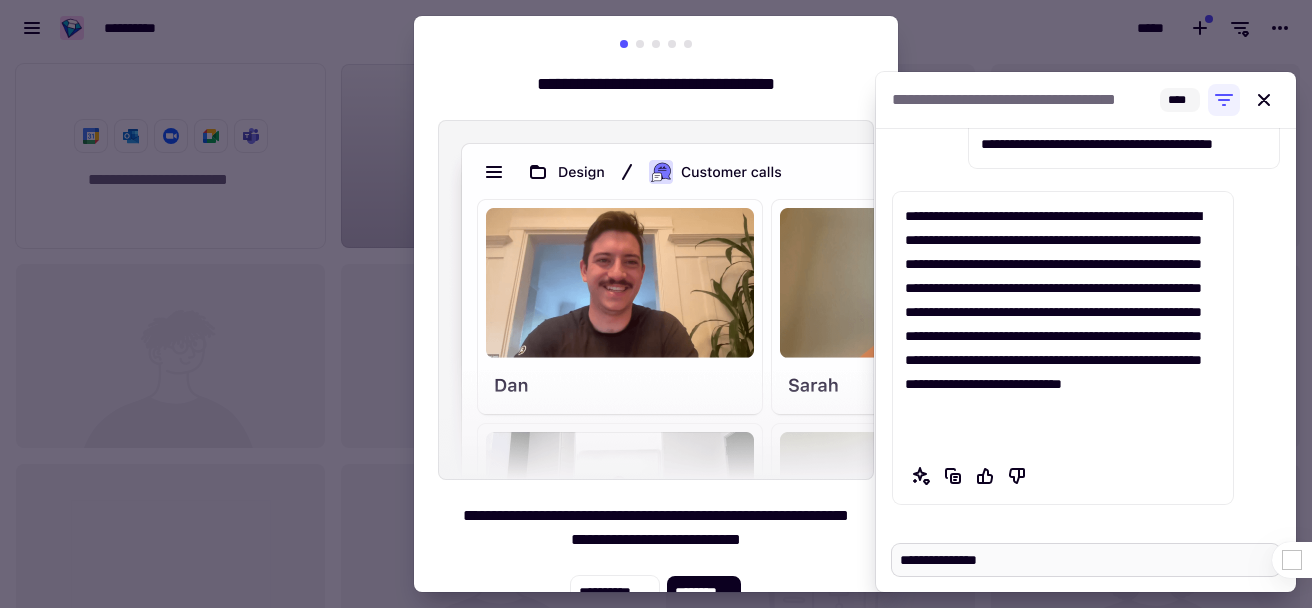 type on "*" 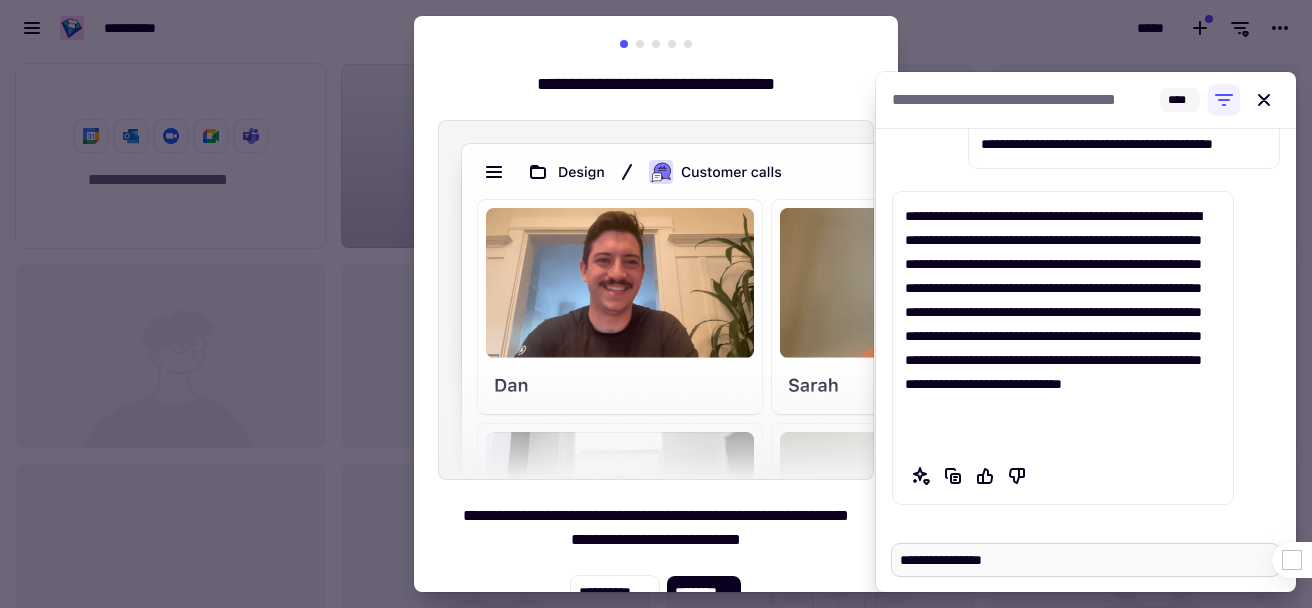 type on "*" 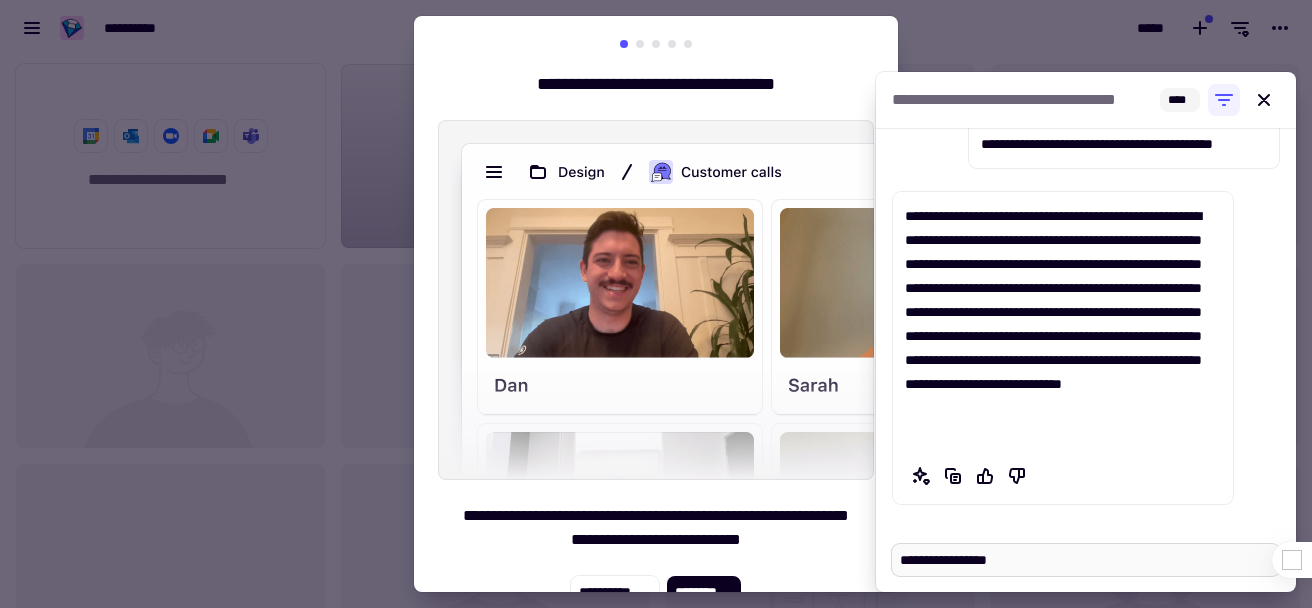 type on "*" 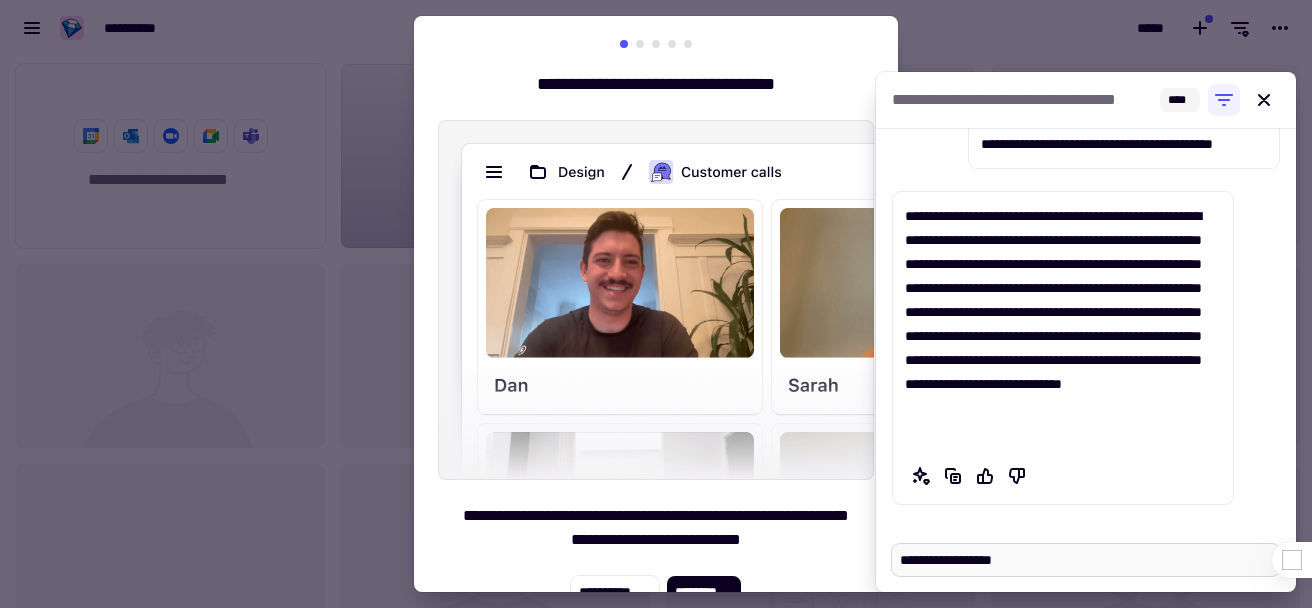 type on "*" 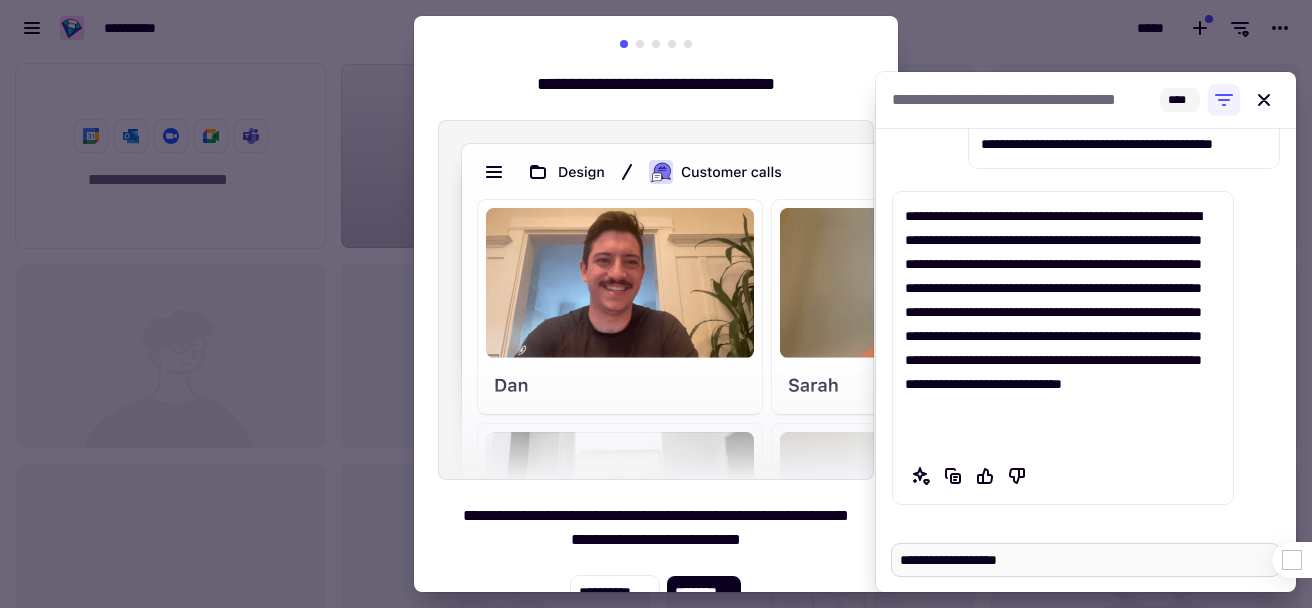 type on "*" 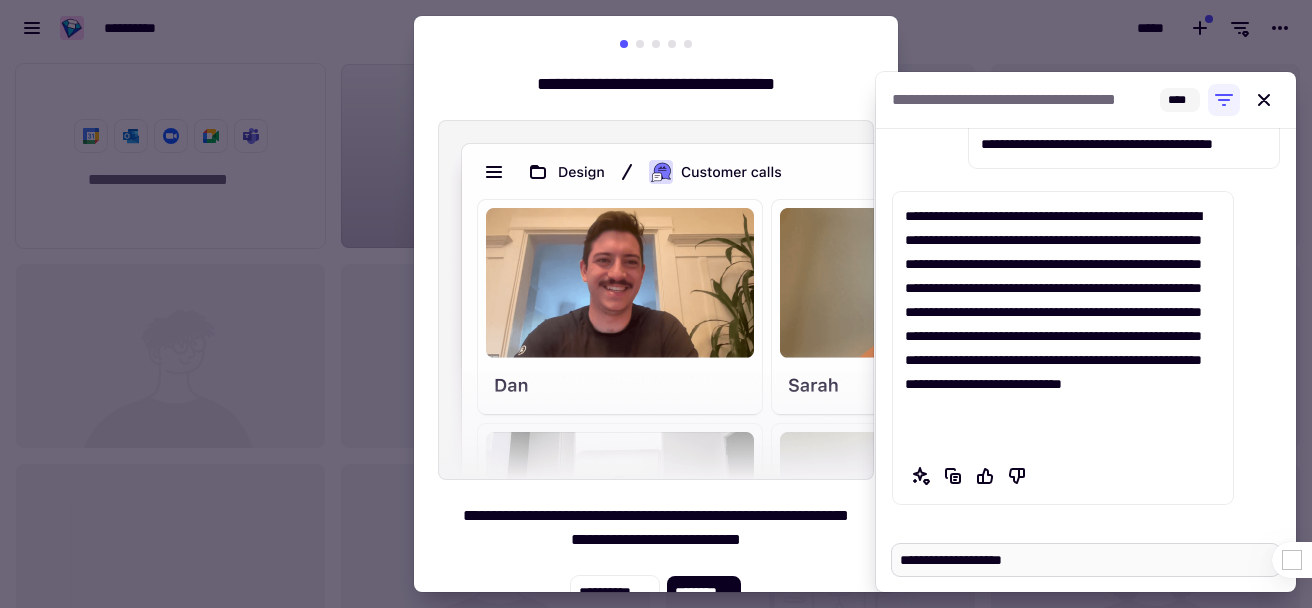 type on "*" 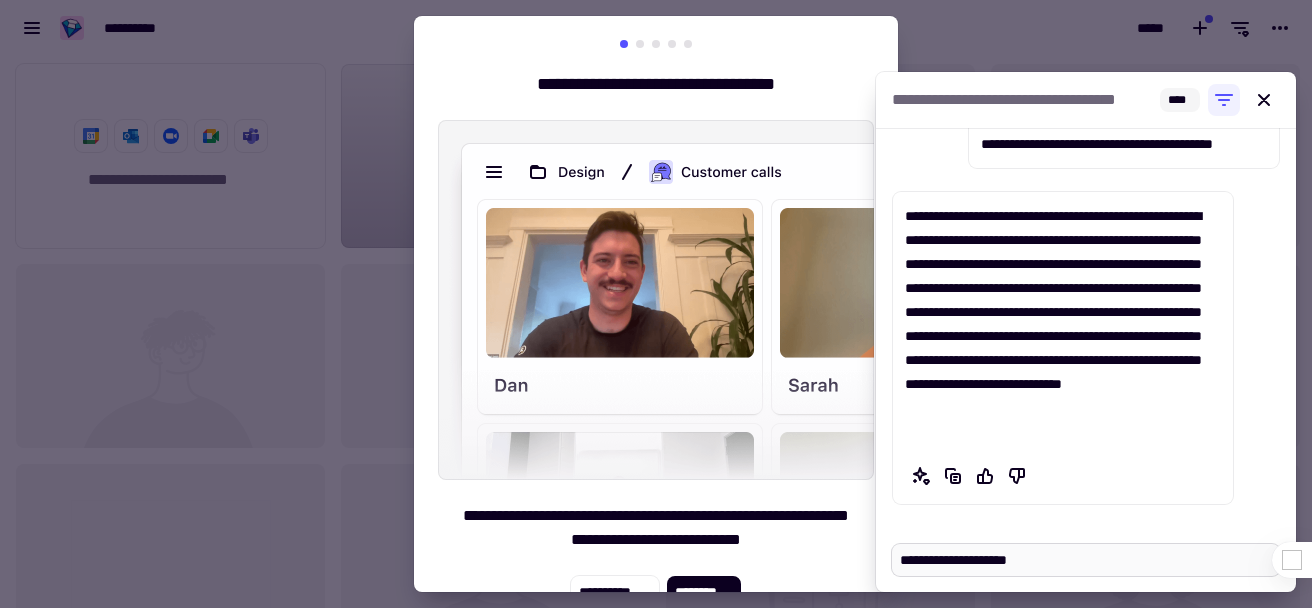 type on "*" 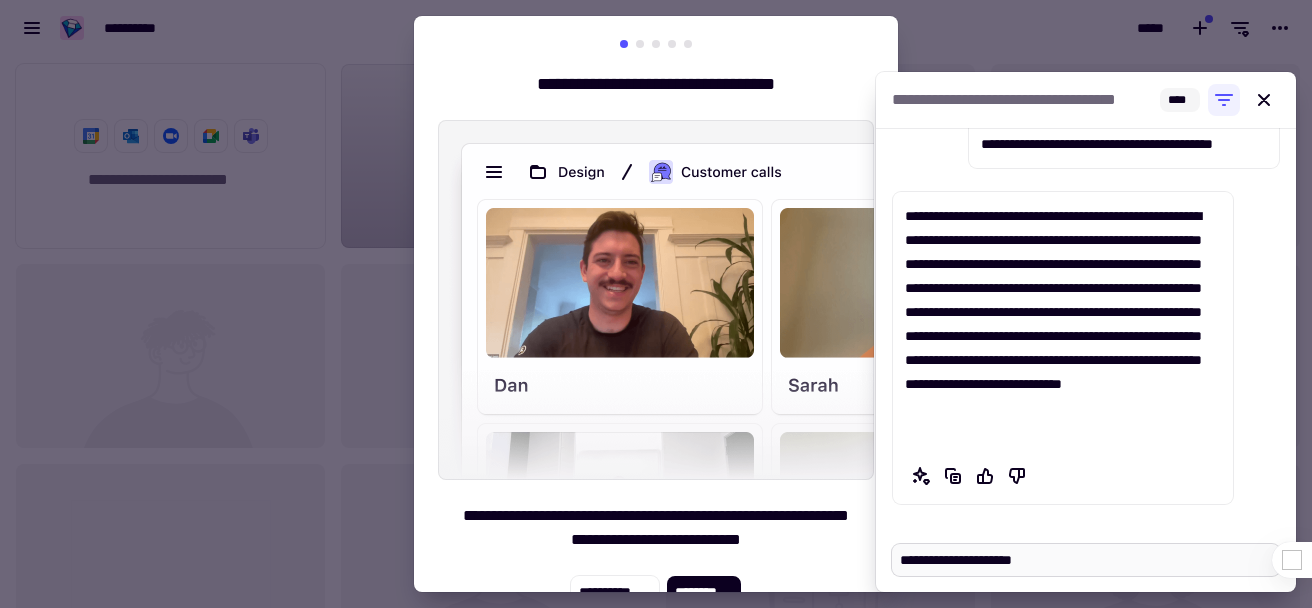 type on "*" 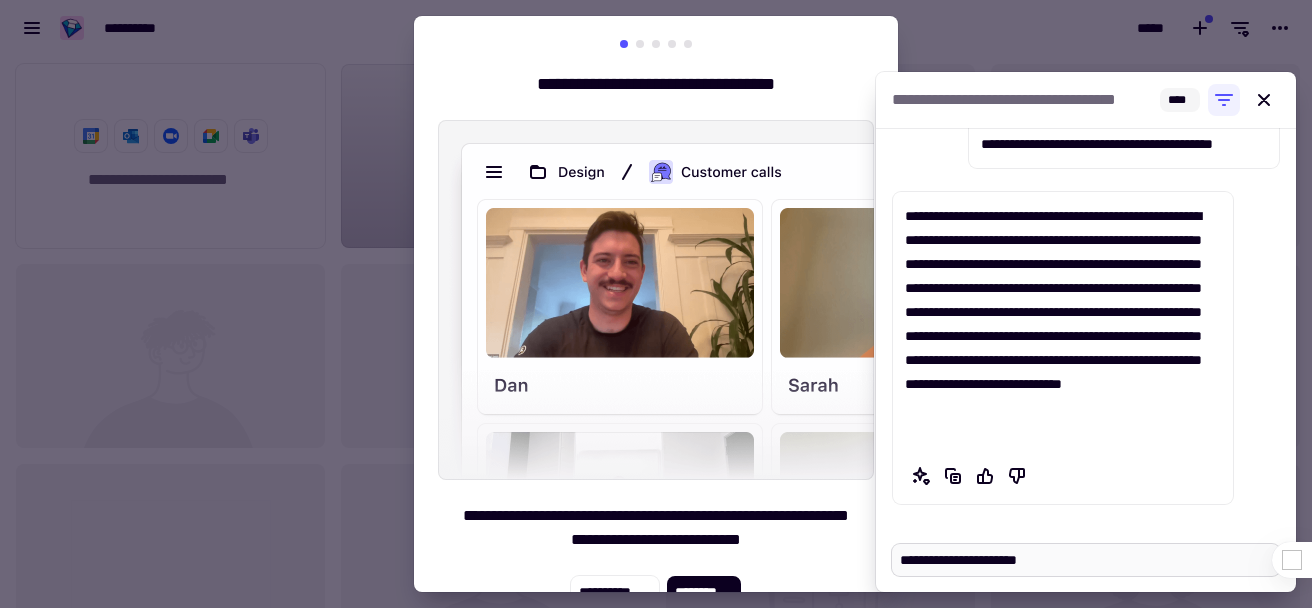 type on "*" 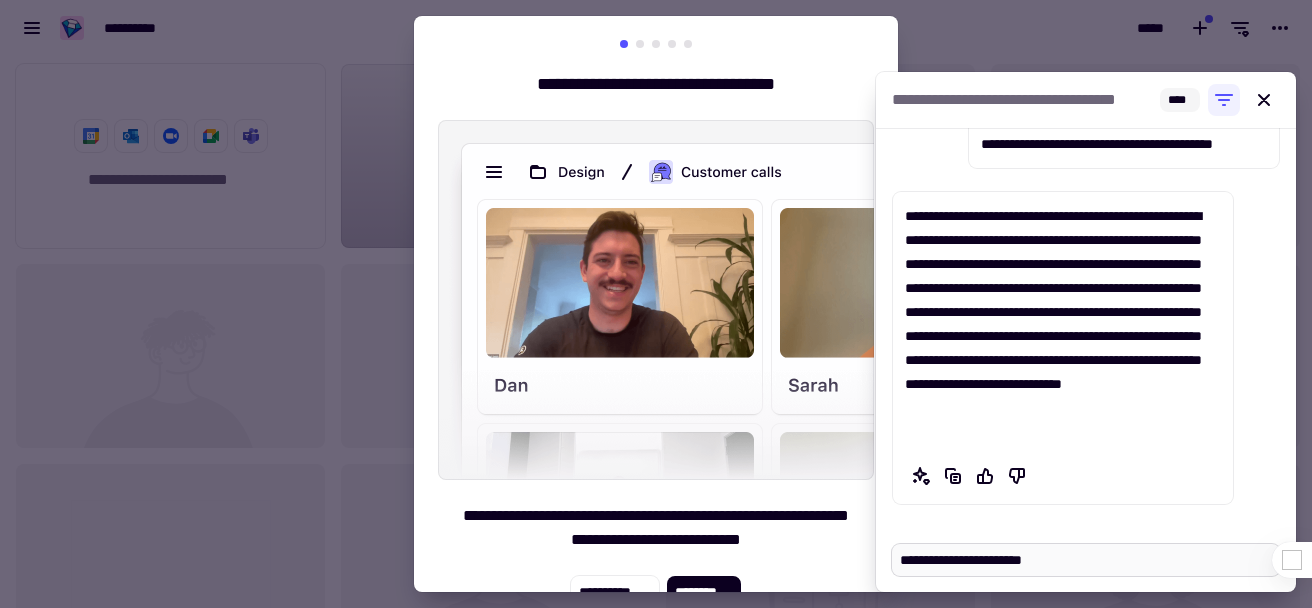 type on "*" 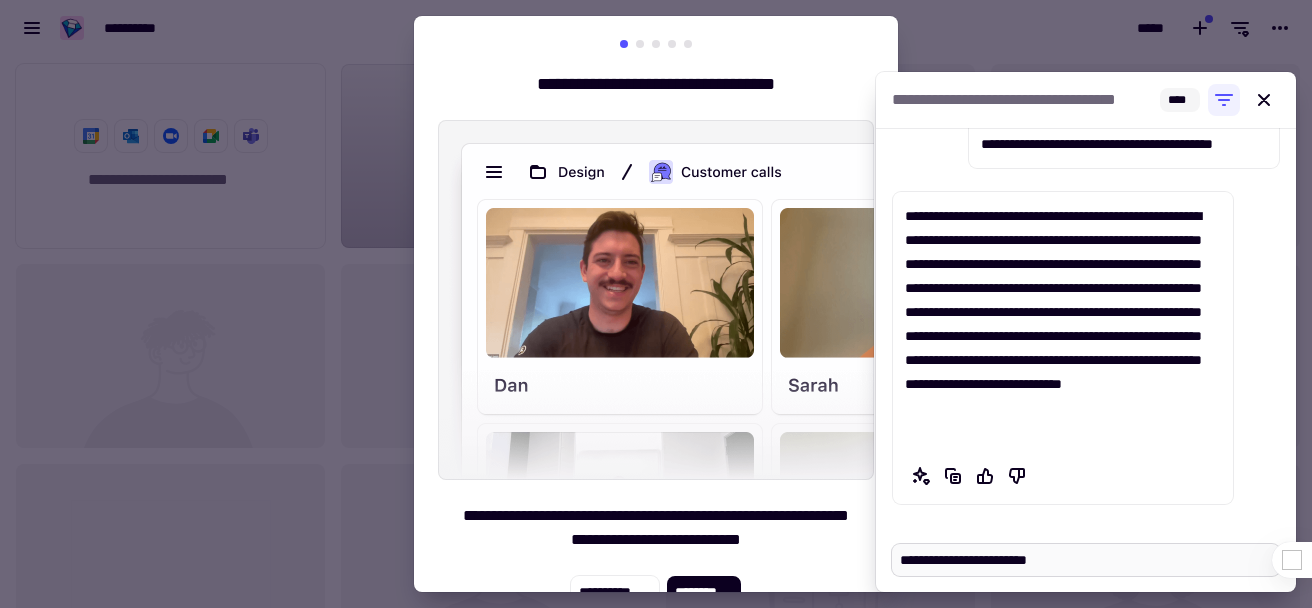 type on "*" 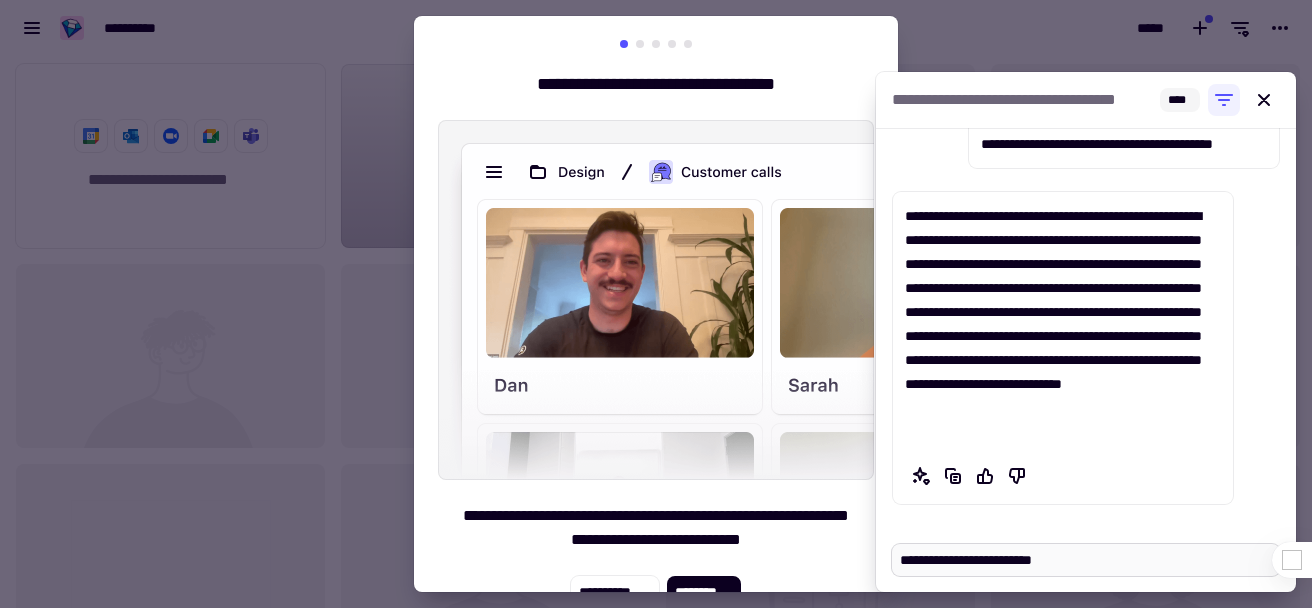 type on "*" 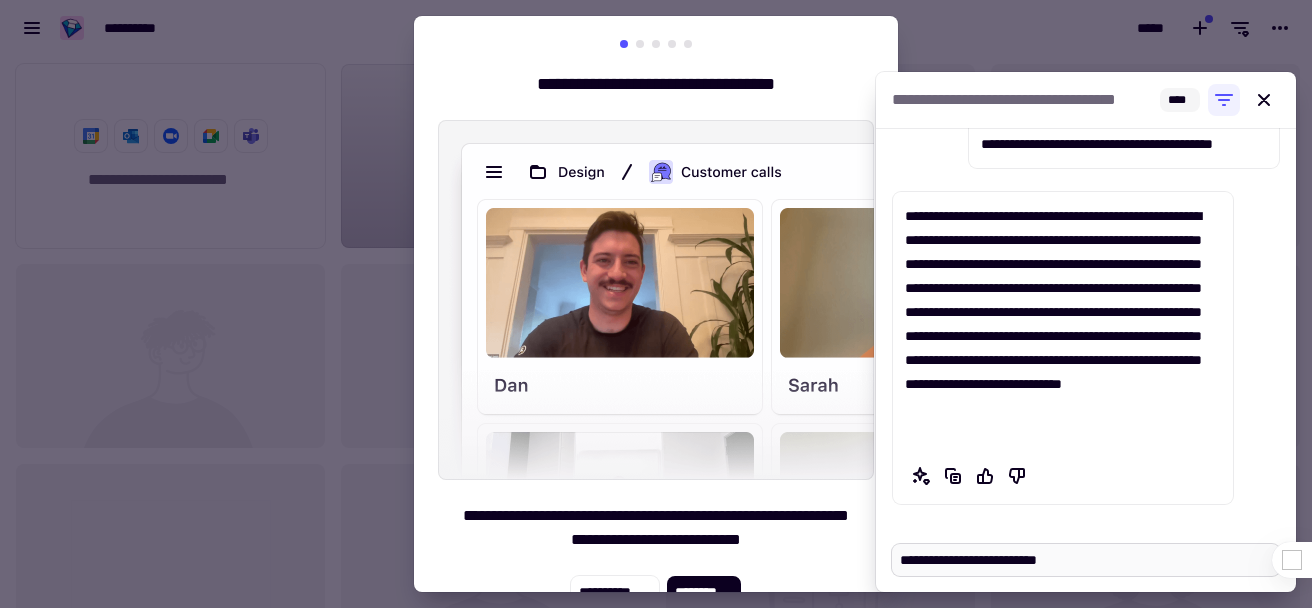 type on "*" 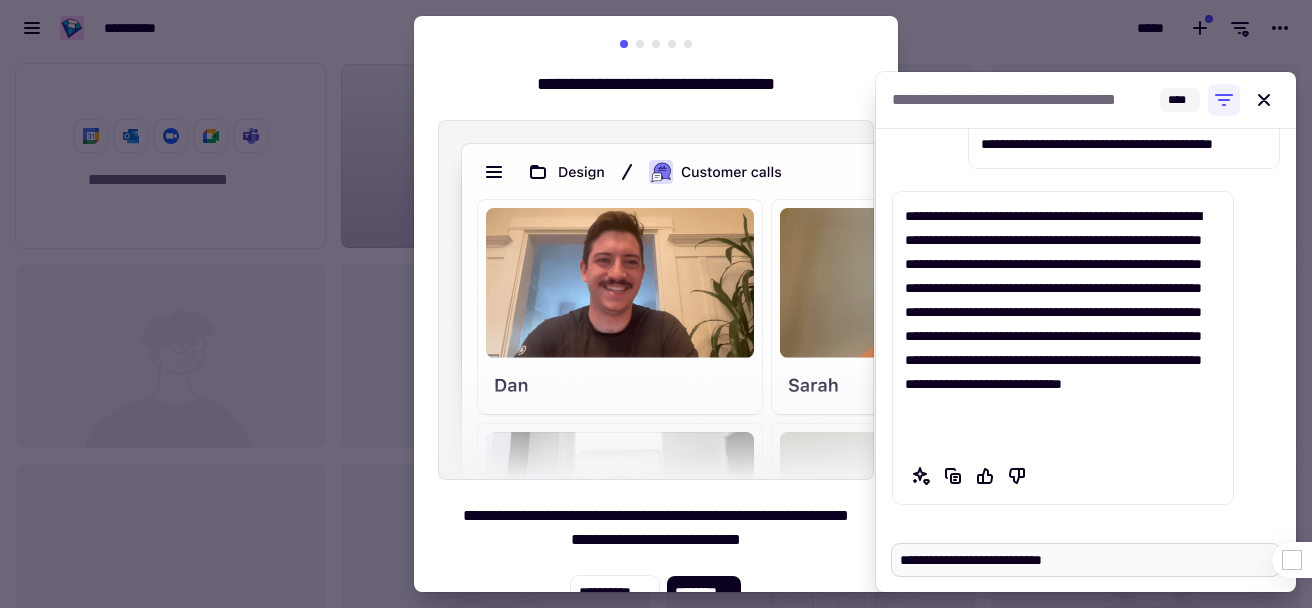 type on "*" 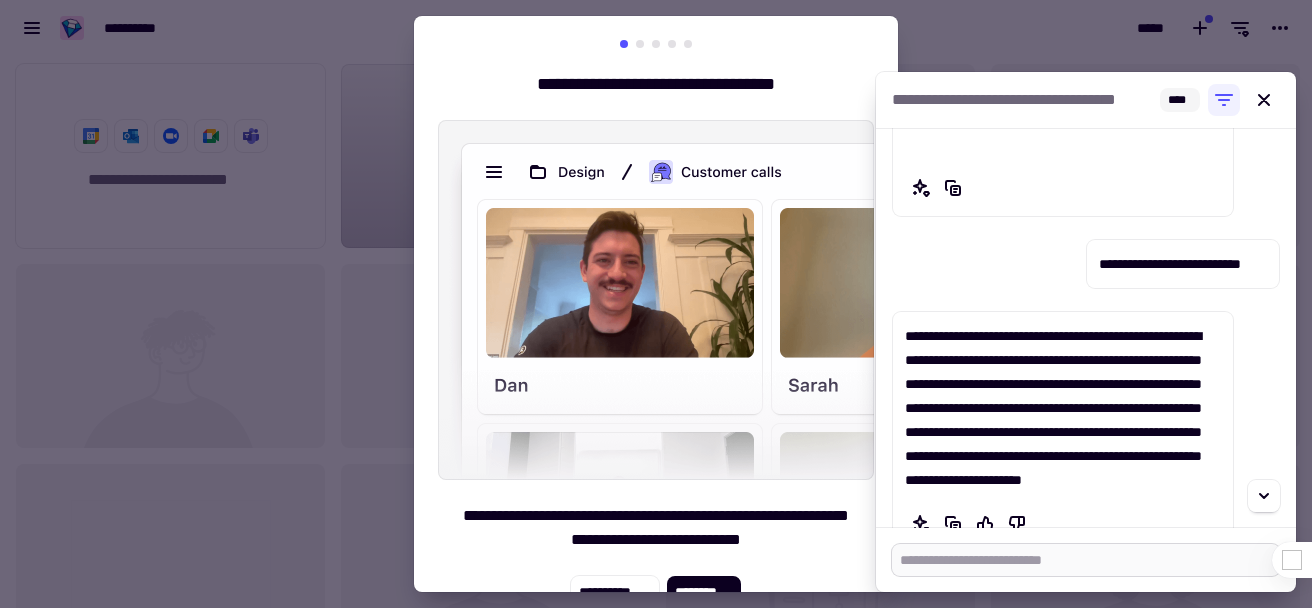 scroll, scrollTop: 384, scrollLeft: 0, axis: vertical 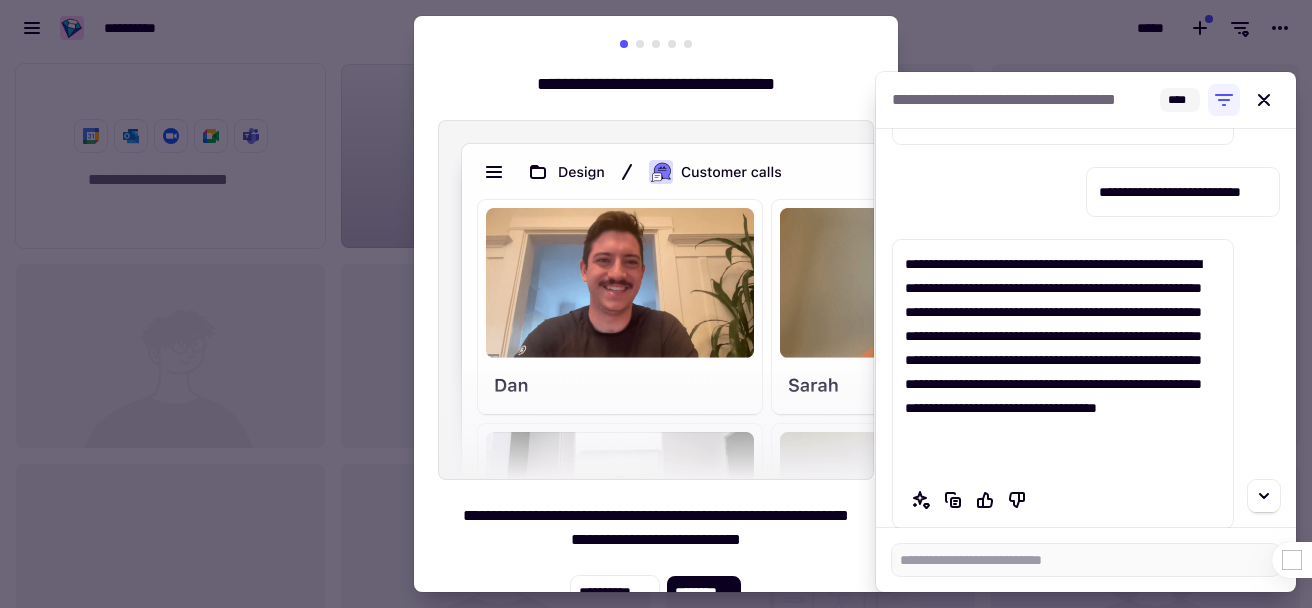 click at bounding box center [1086, 560] 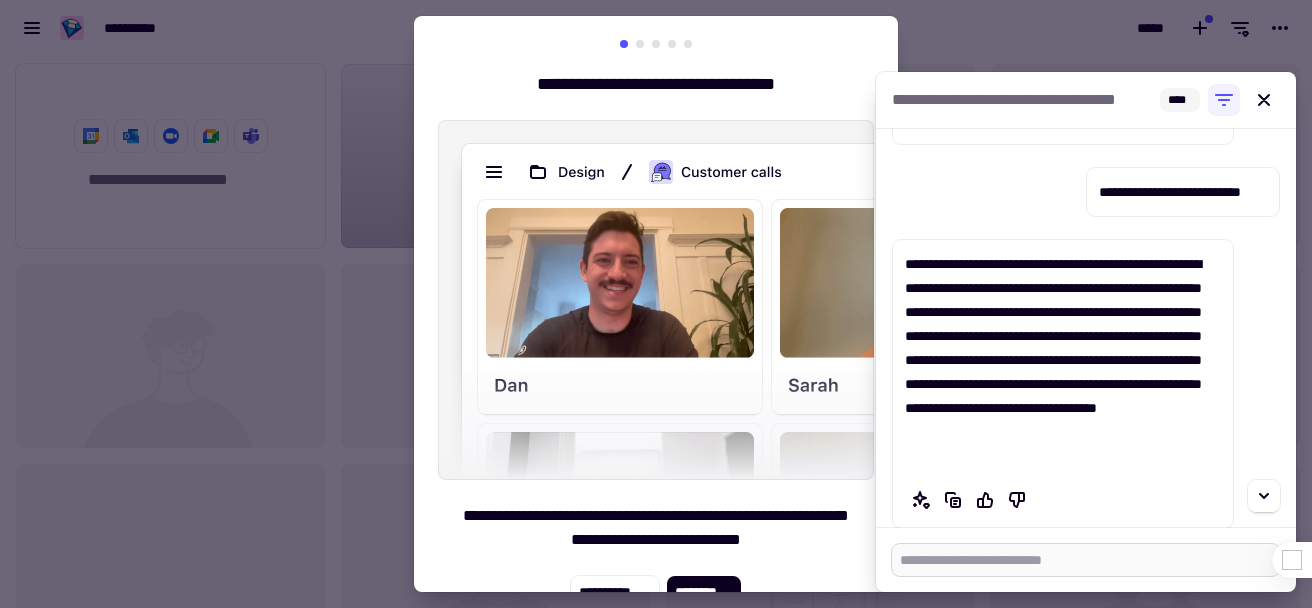 type on "*" 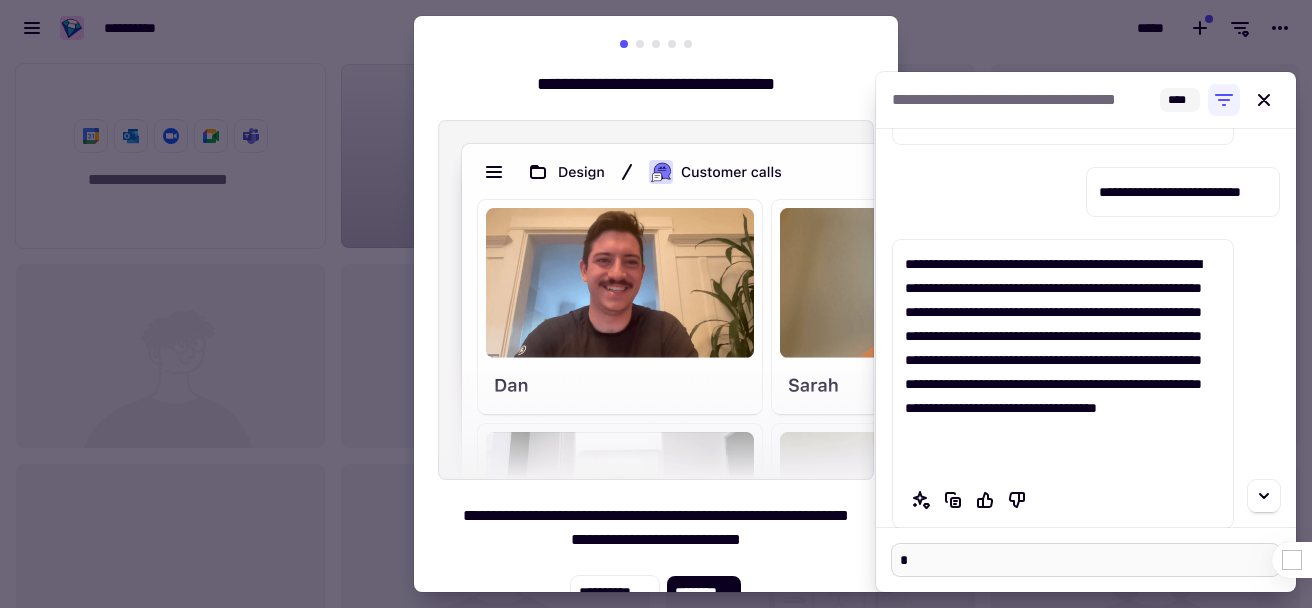 type on "*" 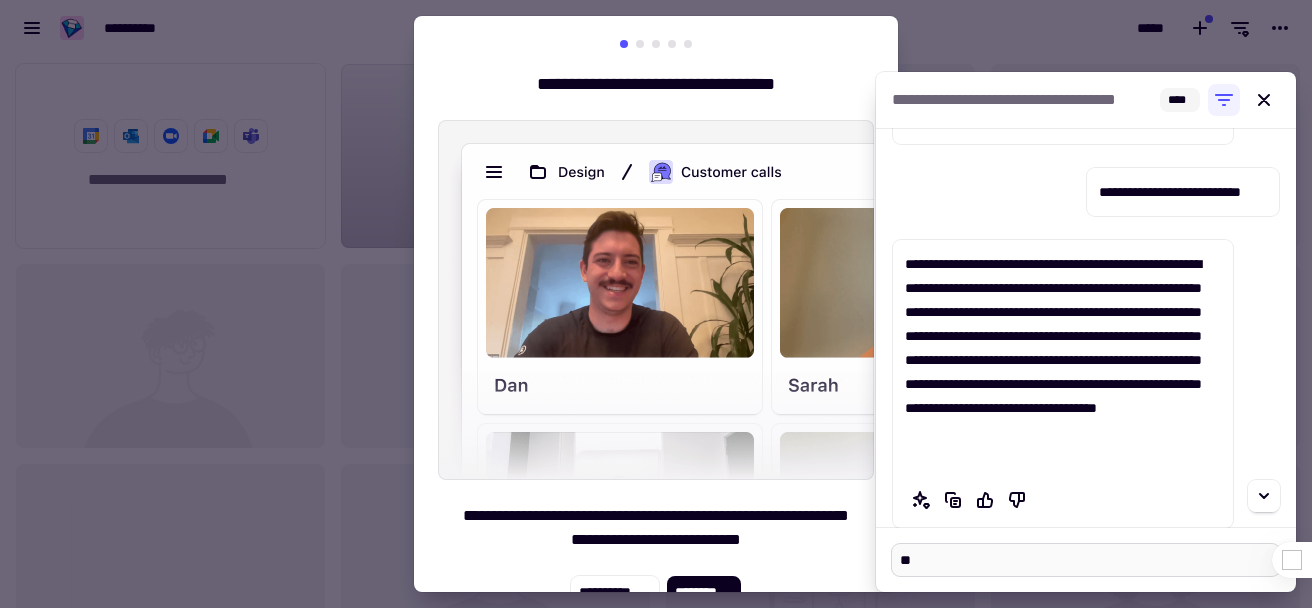 type on "*" 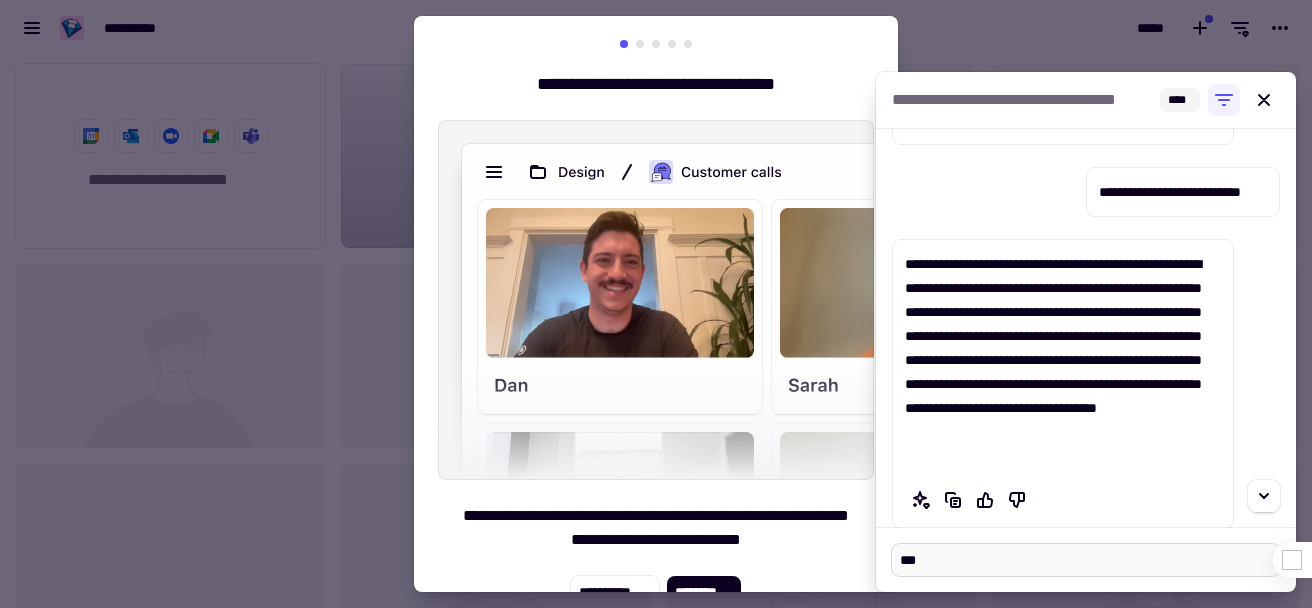 type on "*" 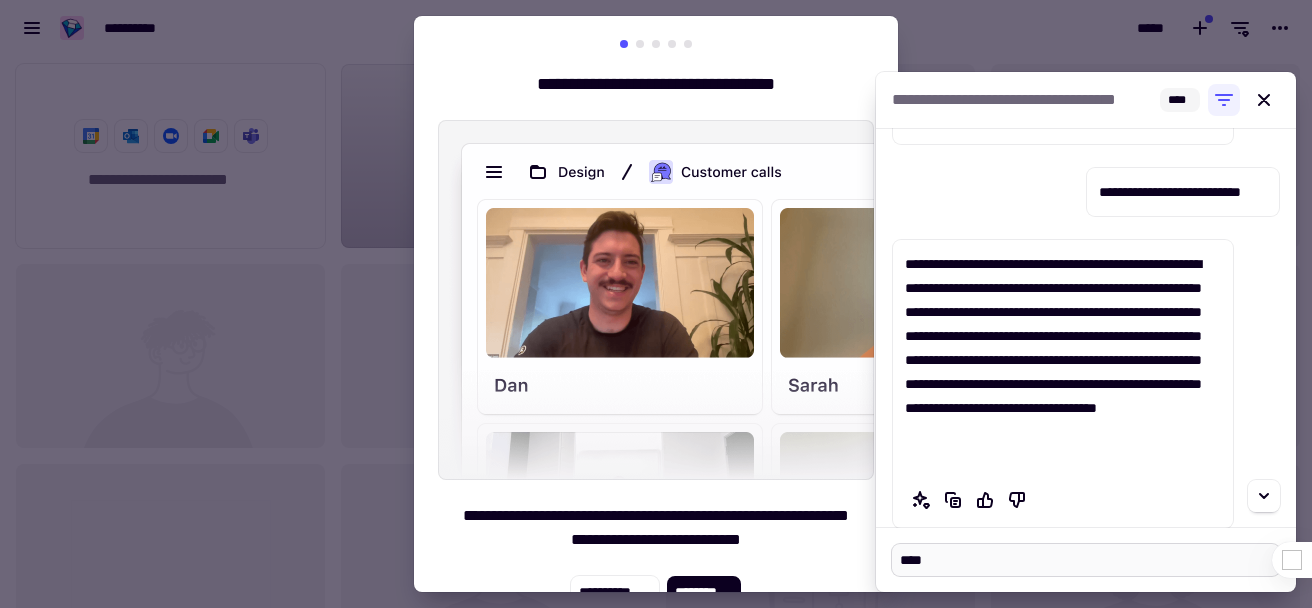 type on "*" 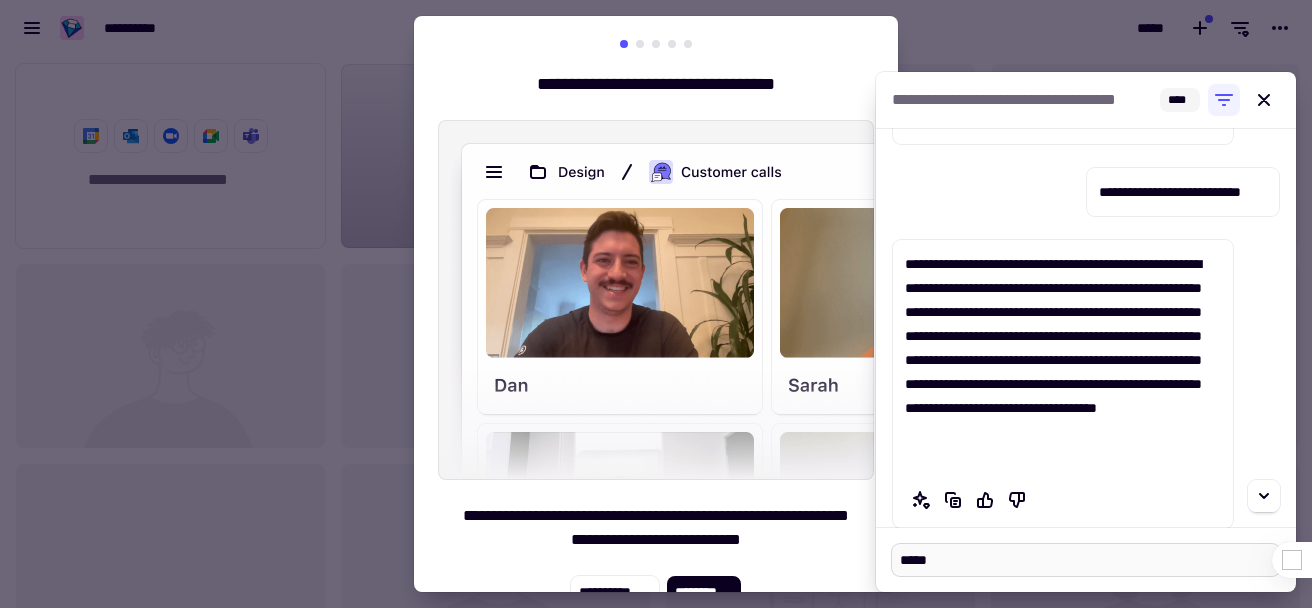 type on "*" 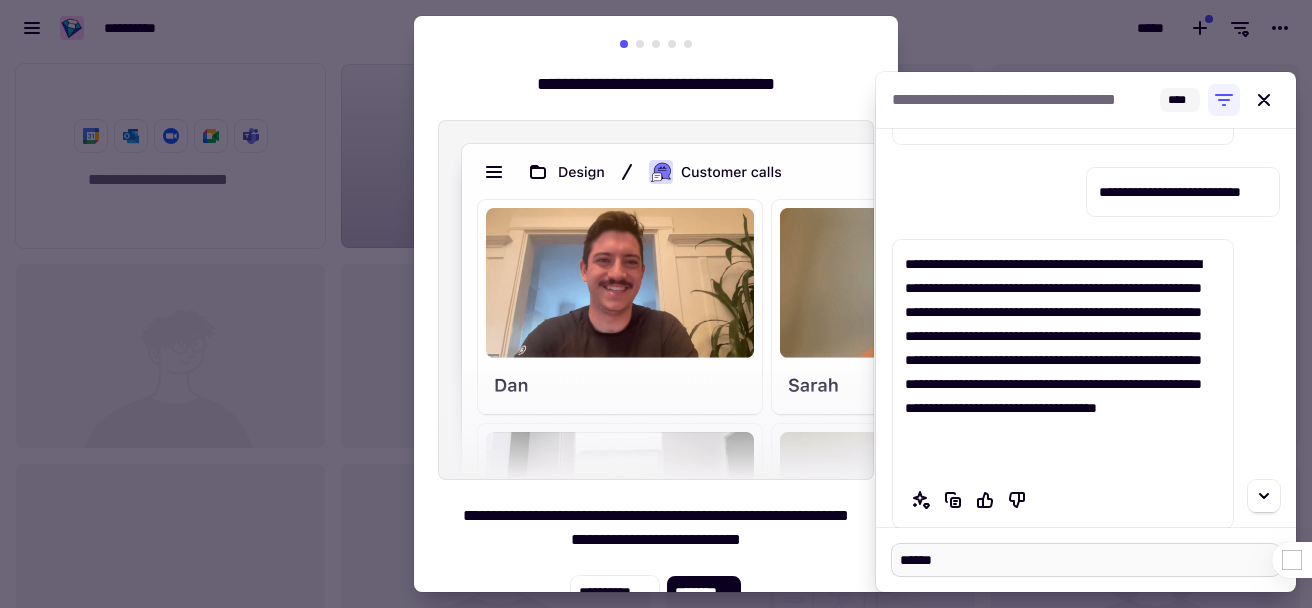 type on "*" 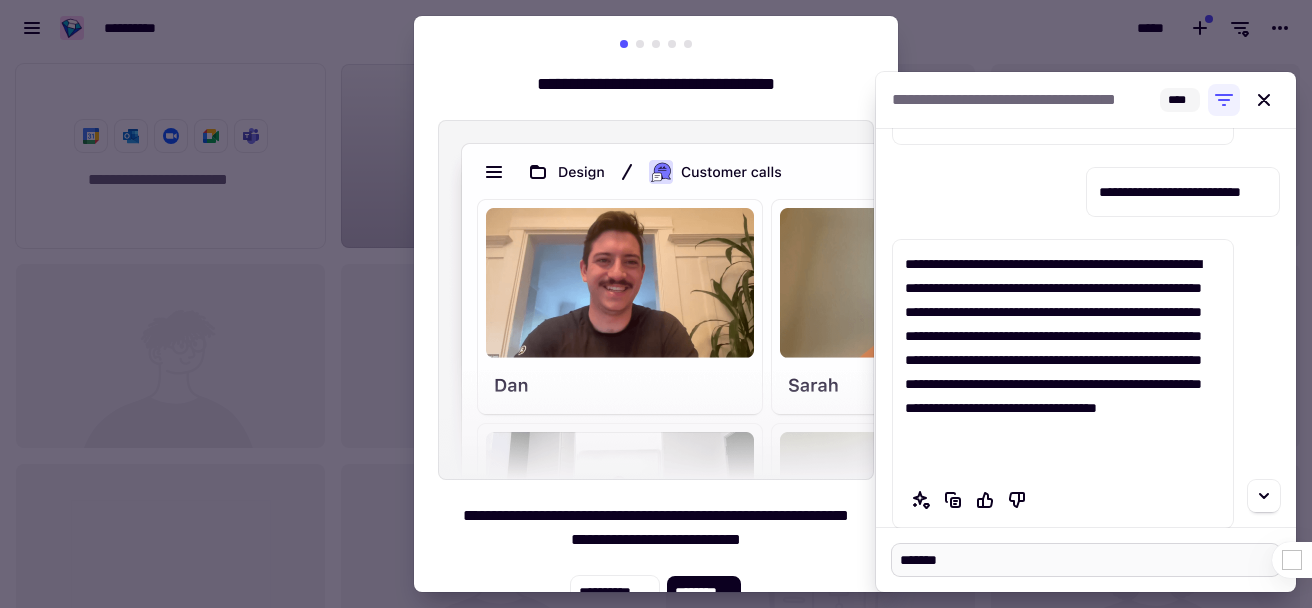 type on "*" 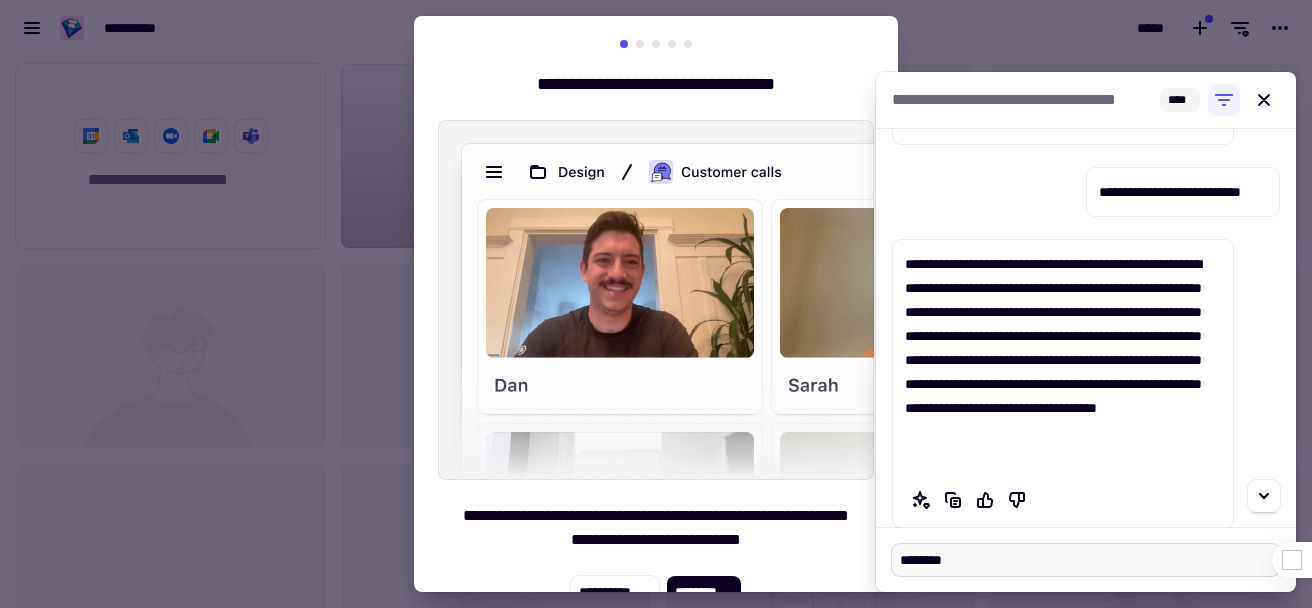 type on "*" 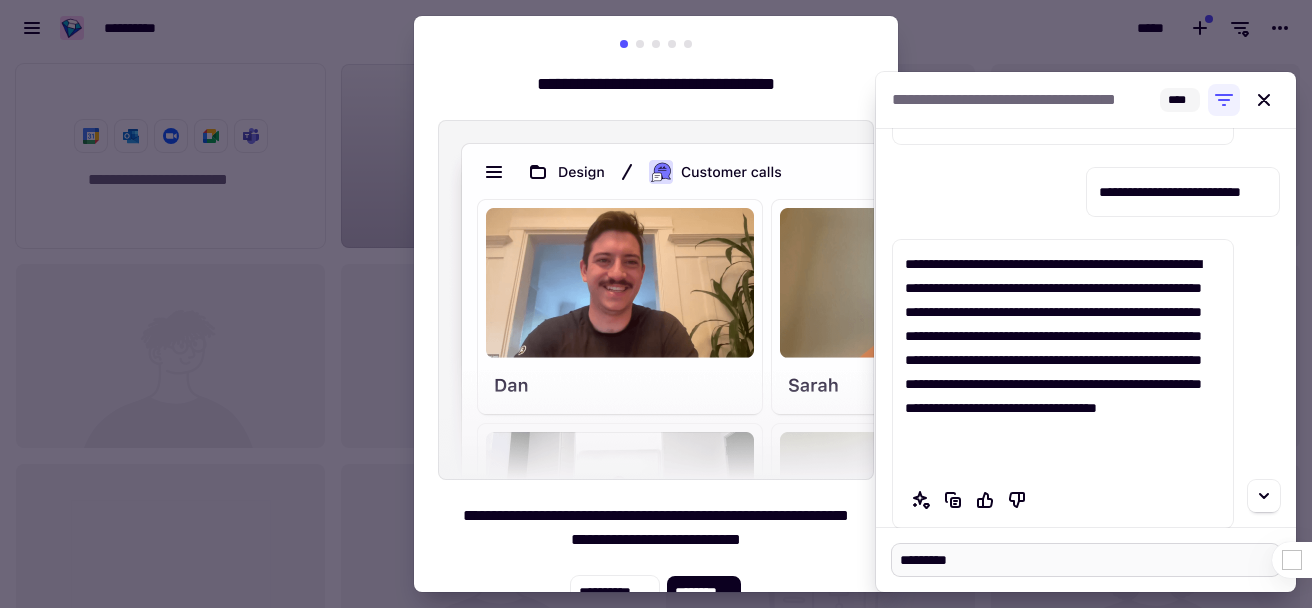 type on "*" 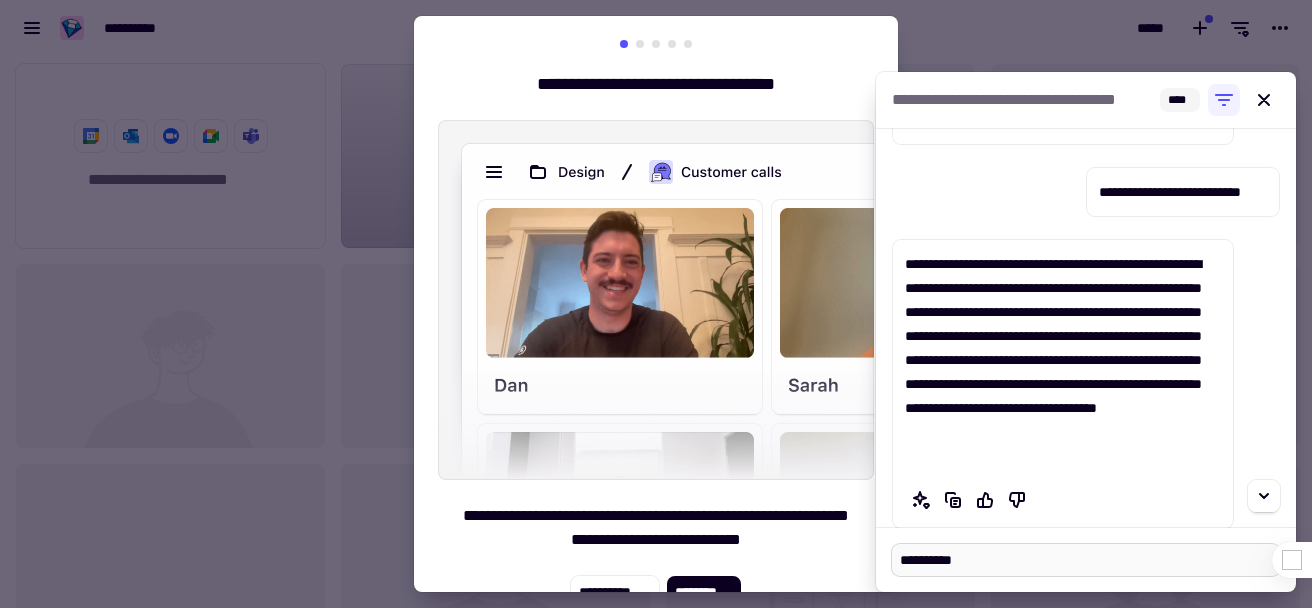 type on "*" 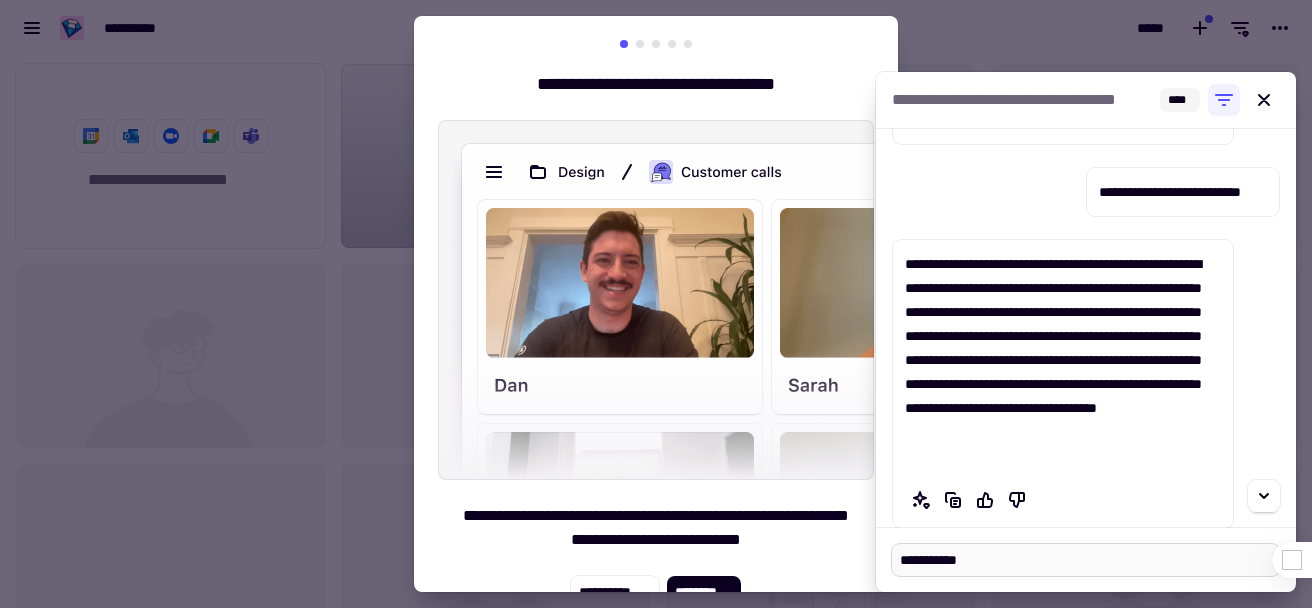 type on "*" 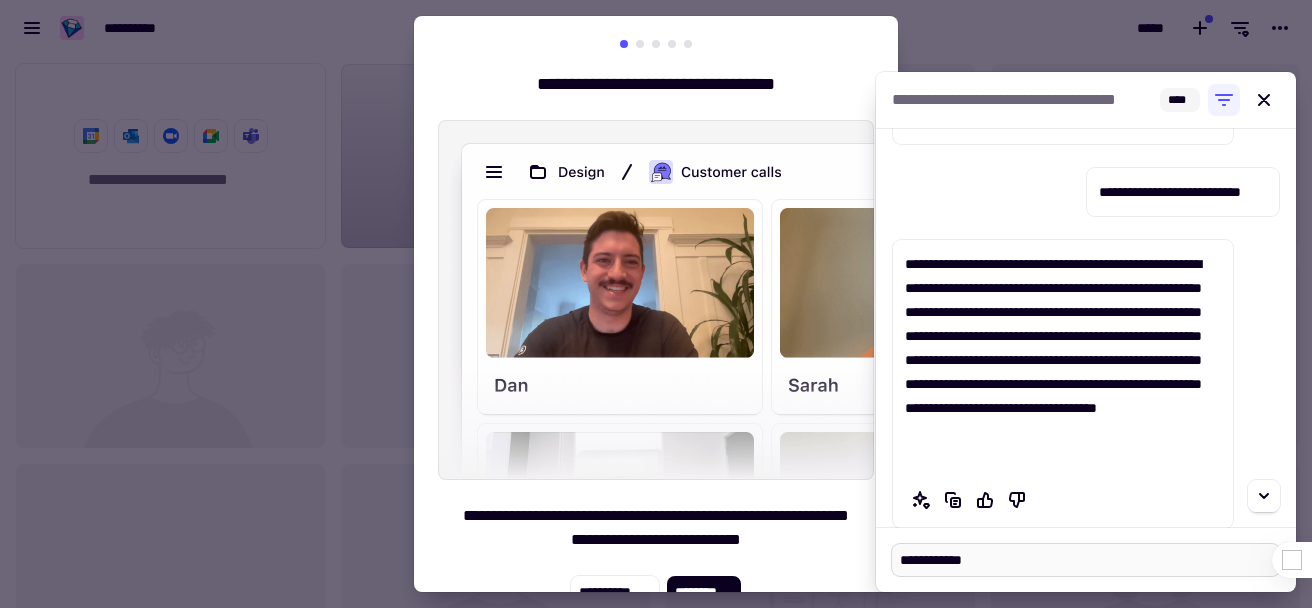 type on "*" 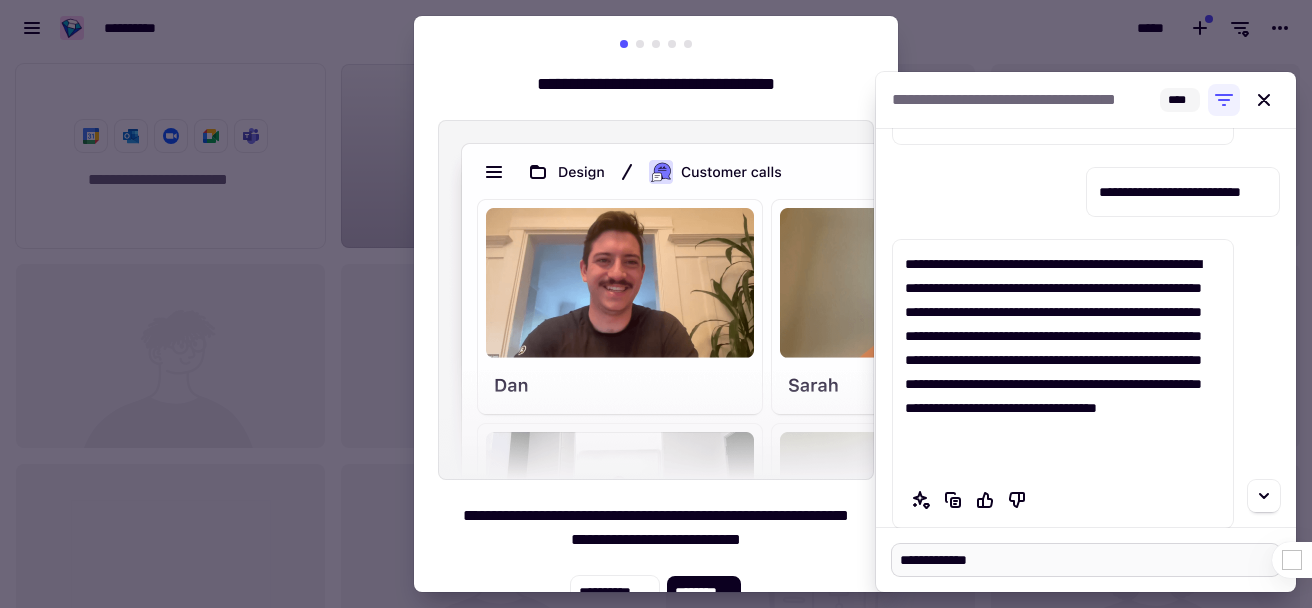 type on "**********" 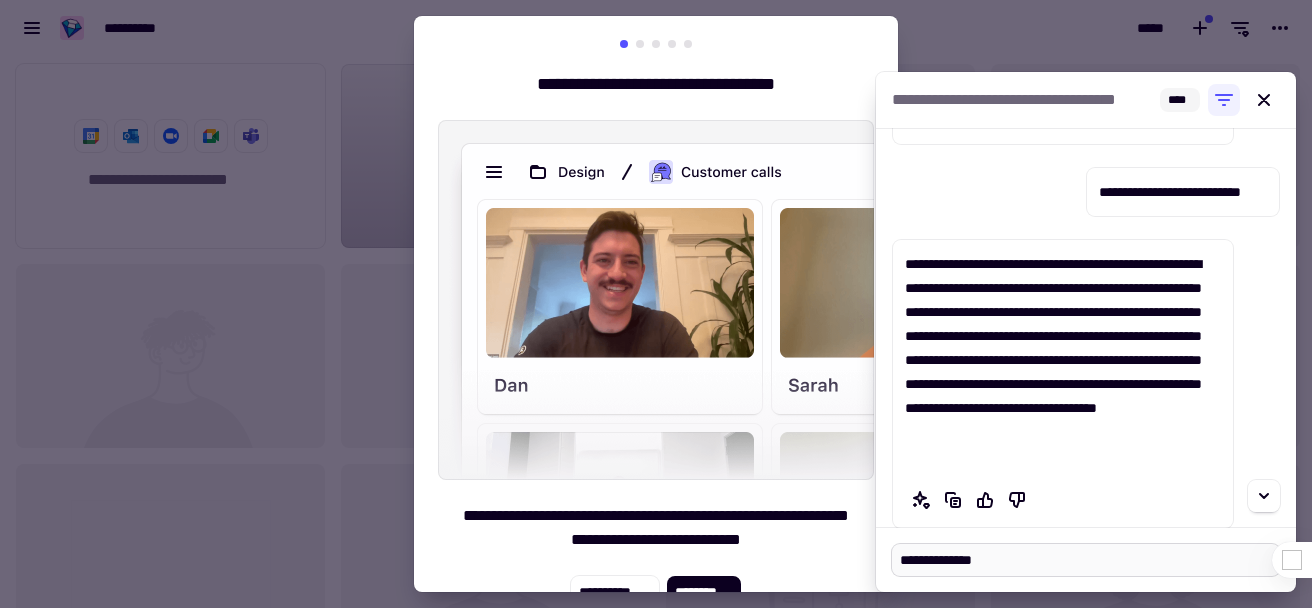 type on "*" 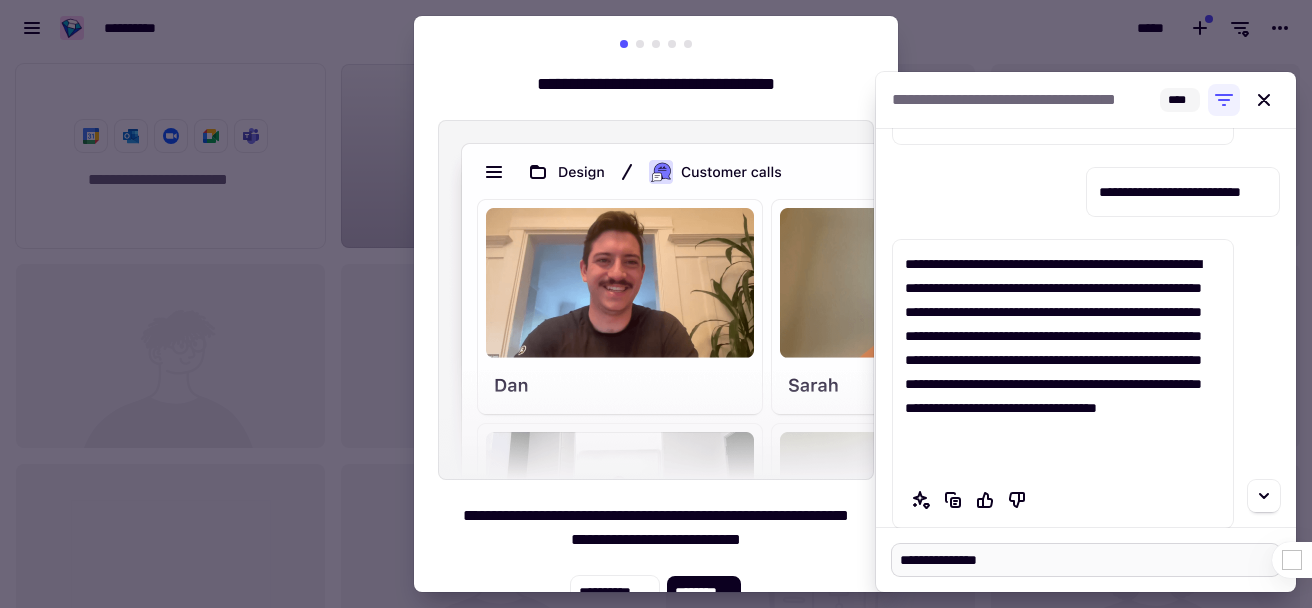 type on "*" 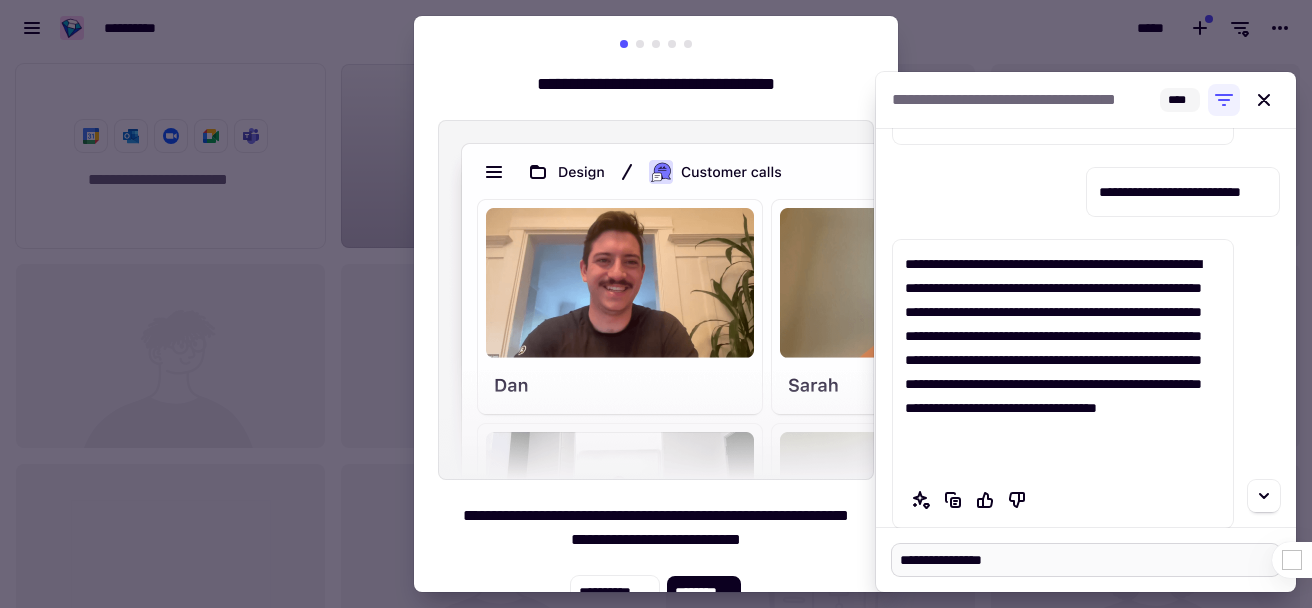 type on "*" 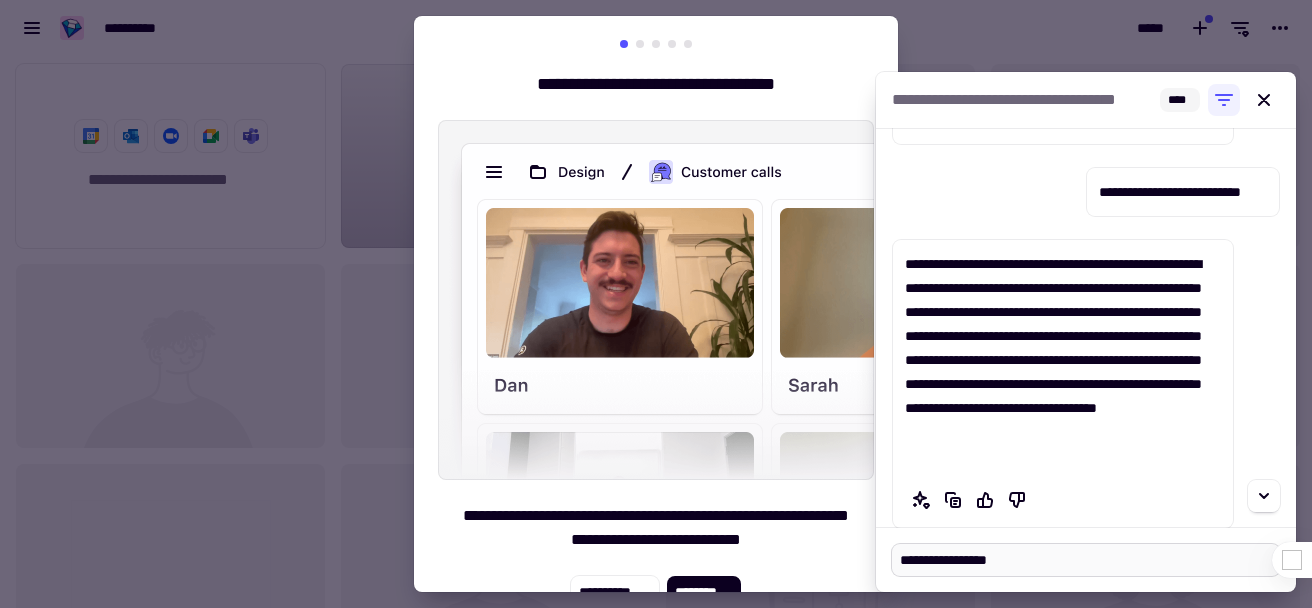 type on "*" 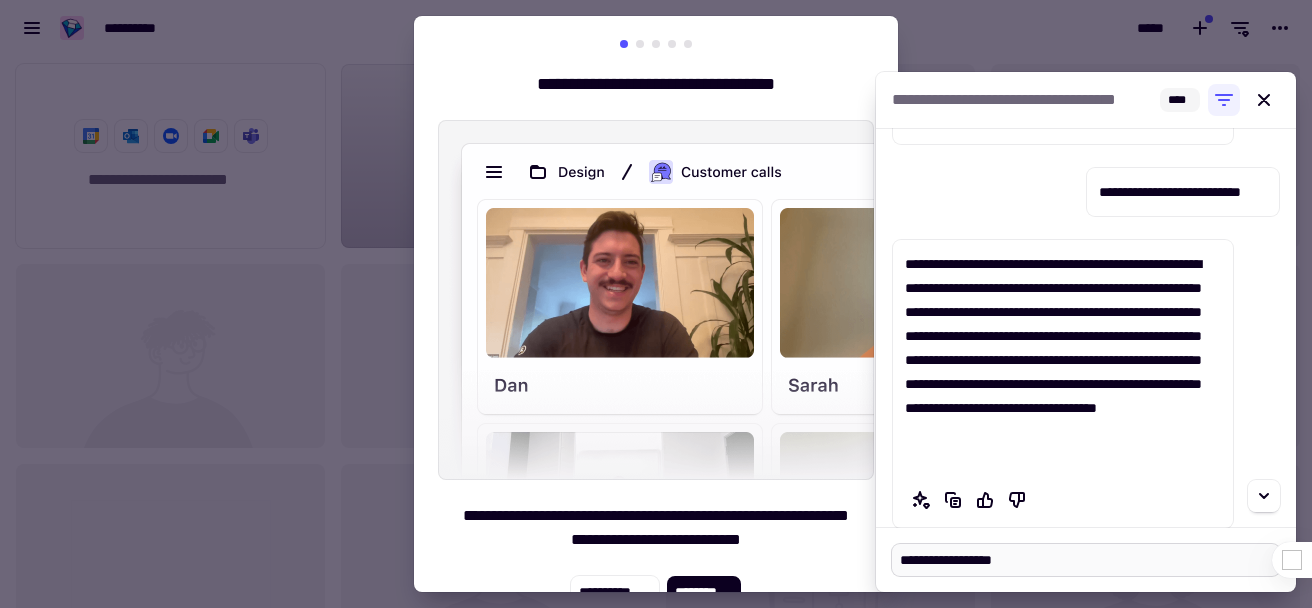 type on "*" 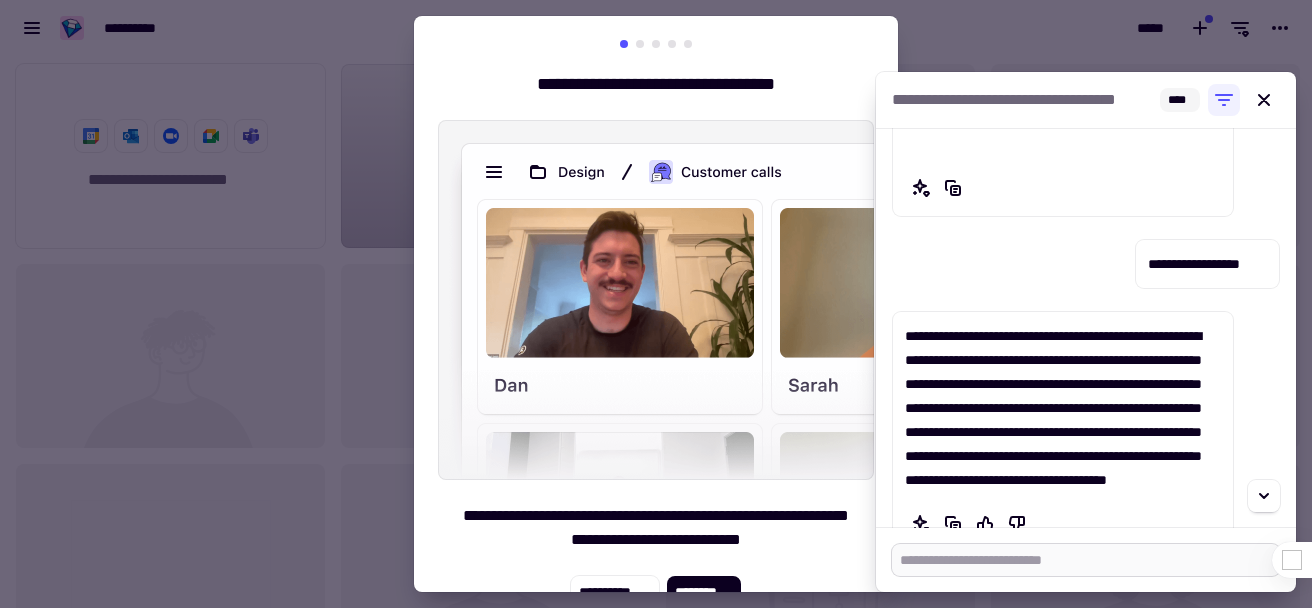 scroll, scrollTop: 792, scrollLeft: 0, axis: vertical 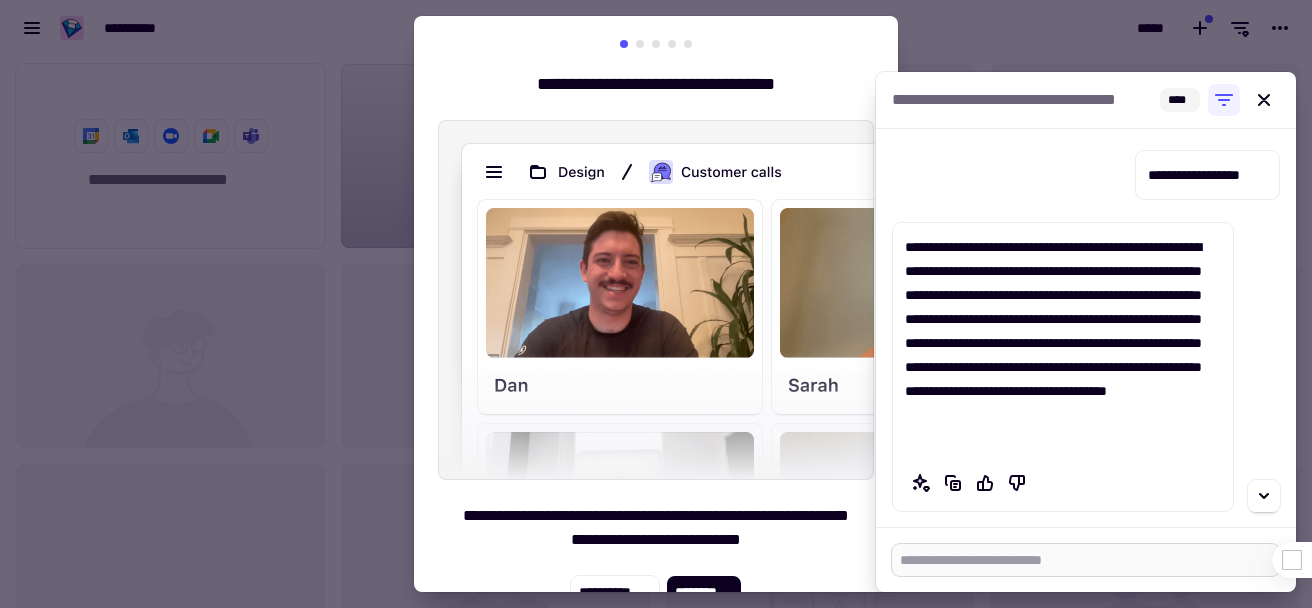type on "*" 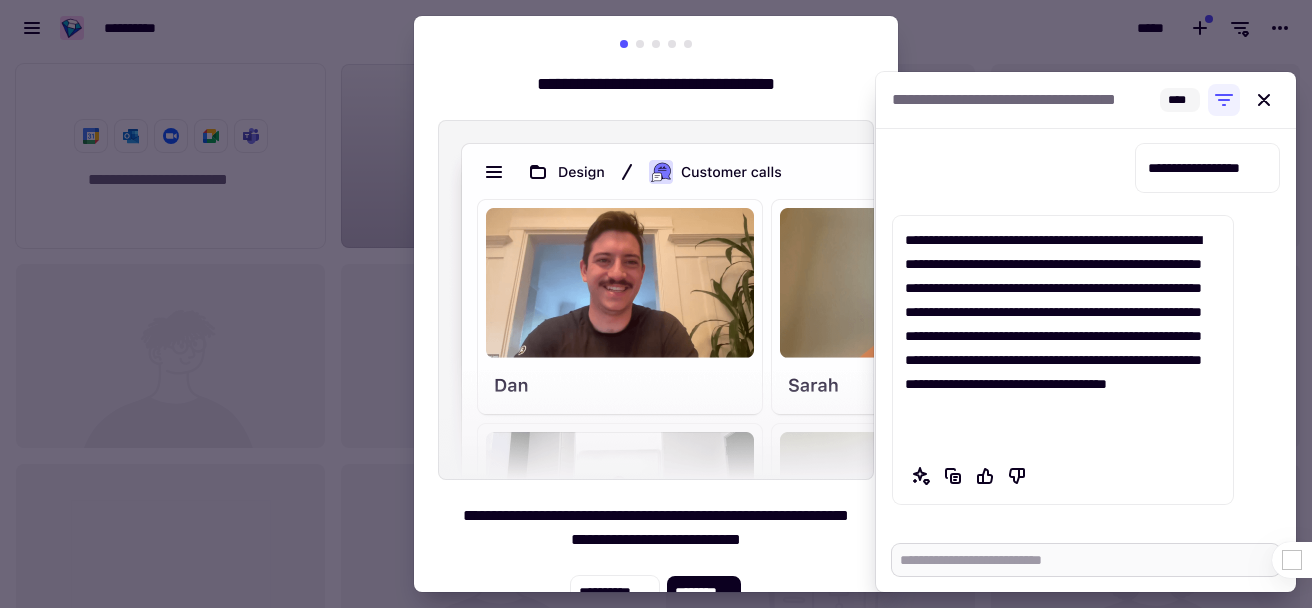 click at bounding box center [1086, 560] 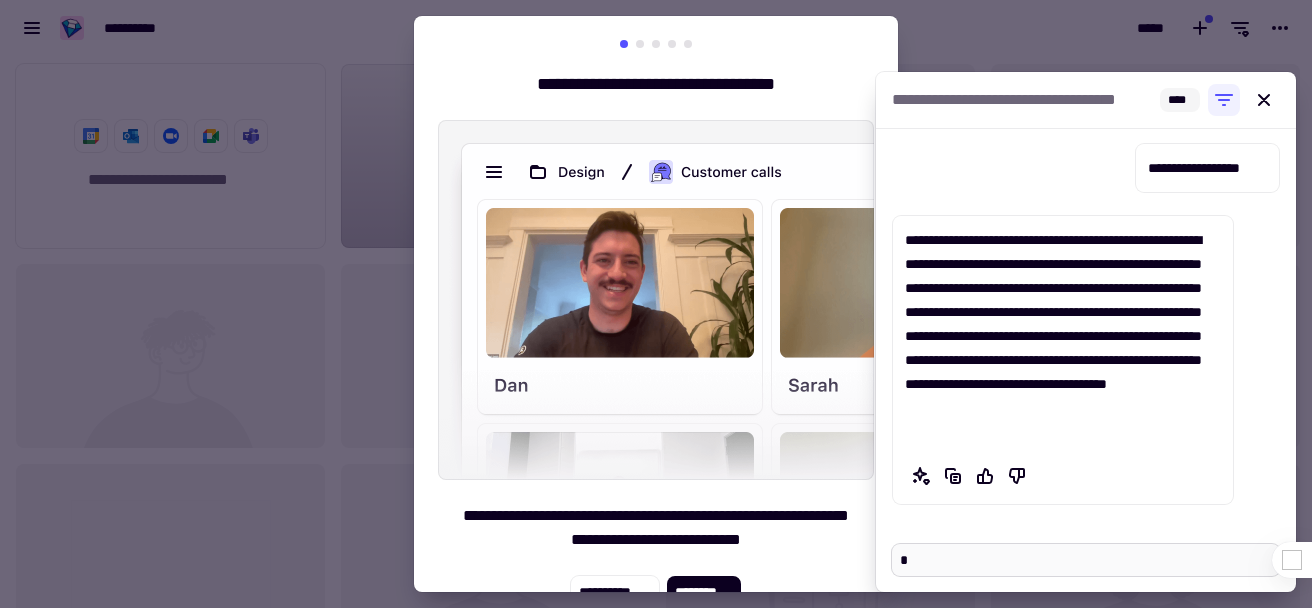 type on "*" 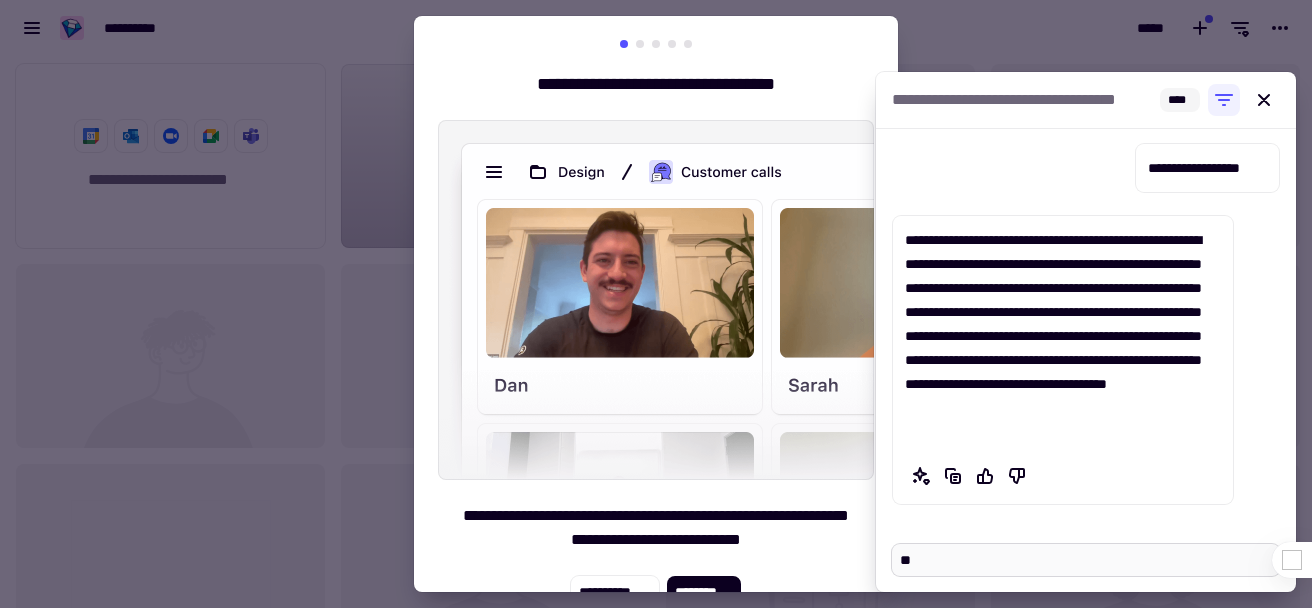 type on "*" 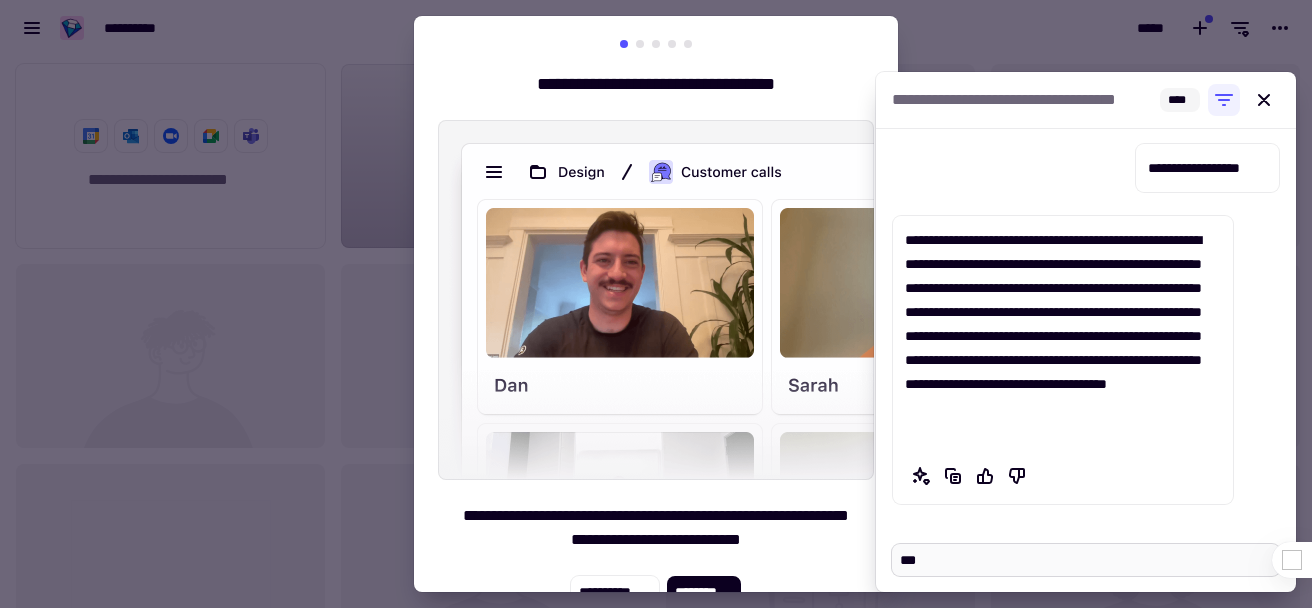 type on "*" 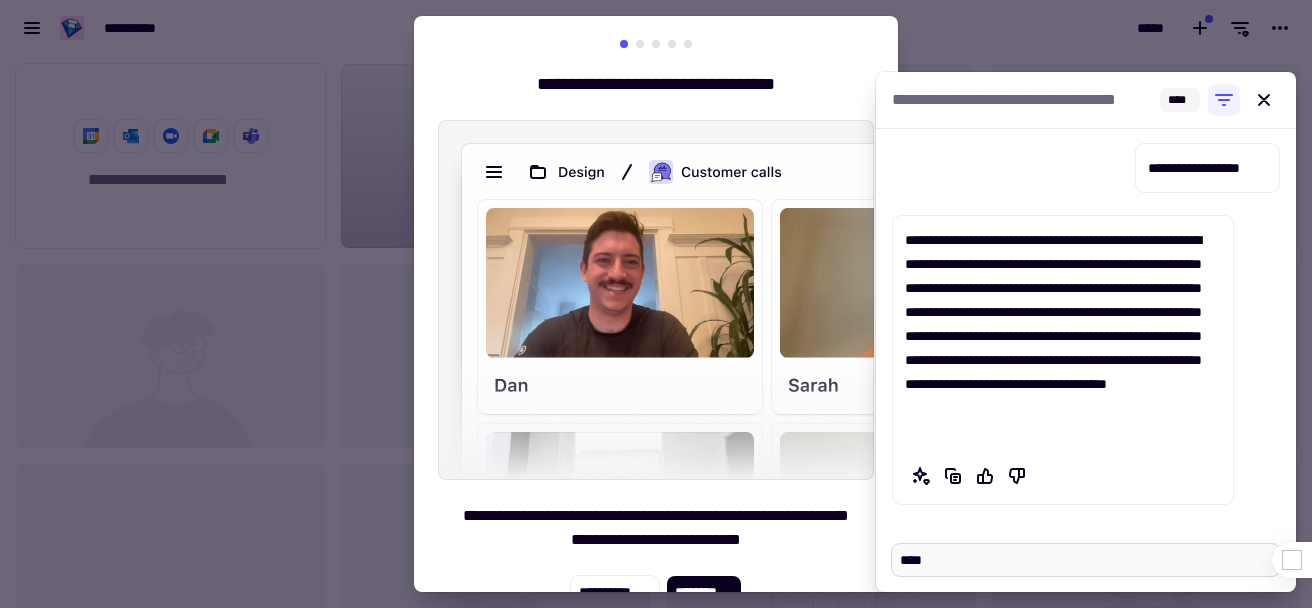 type 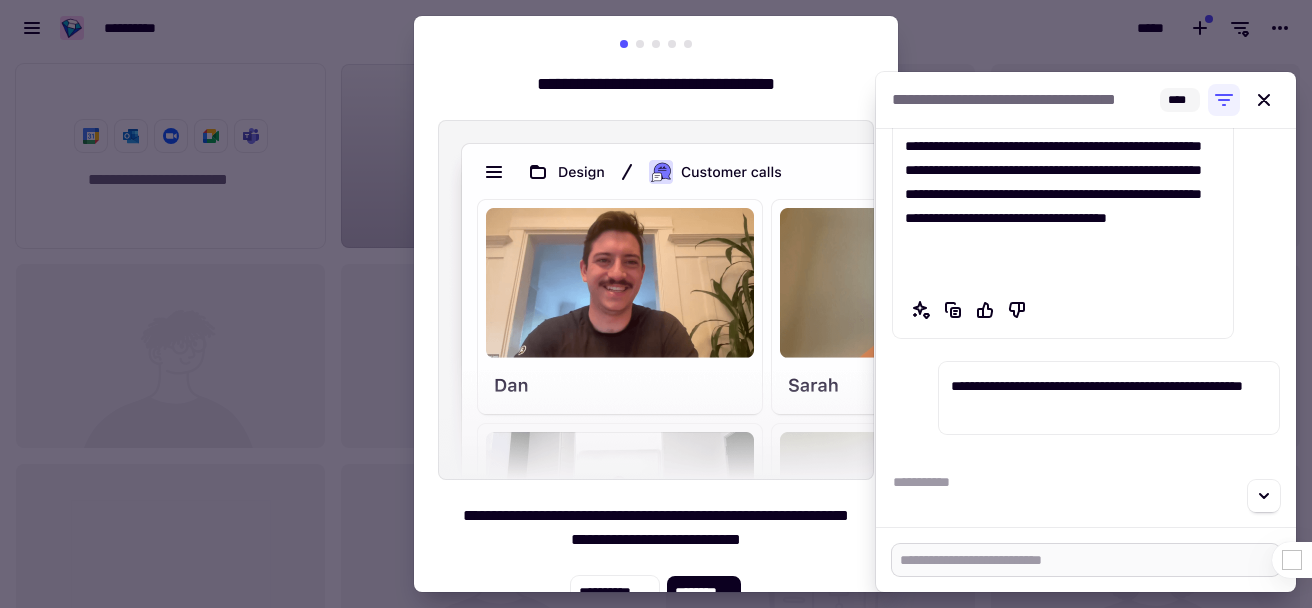 scroll, scrollTop: 960, scrollLeft: 0, axis: vertical 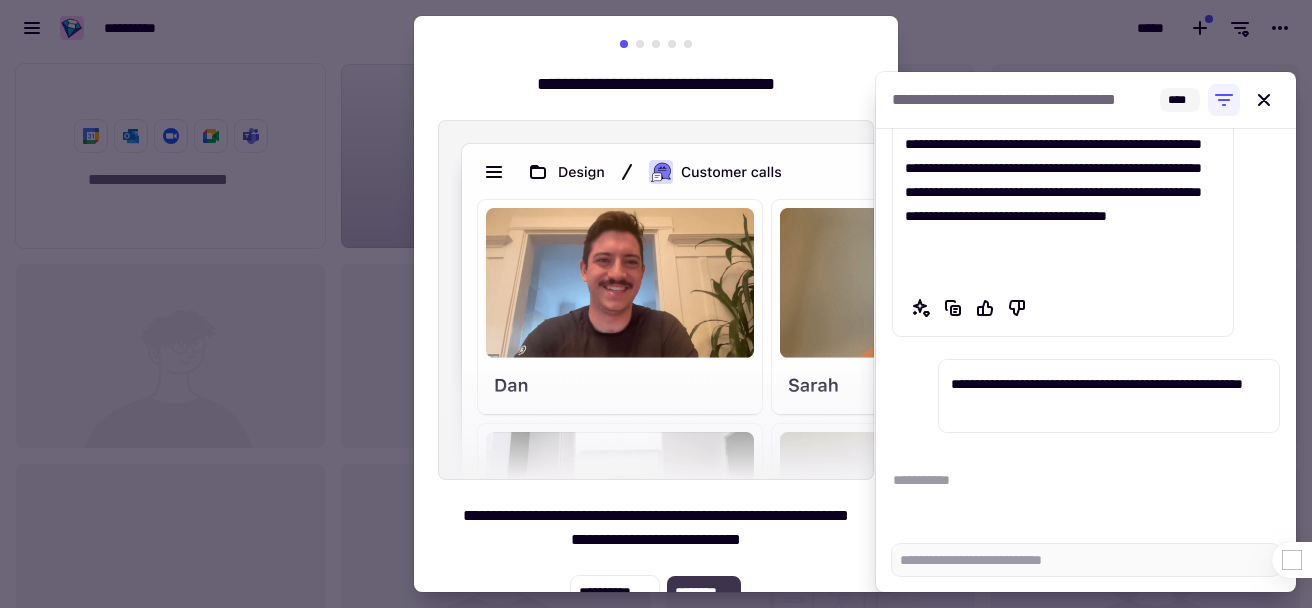 click on "********" 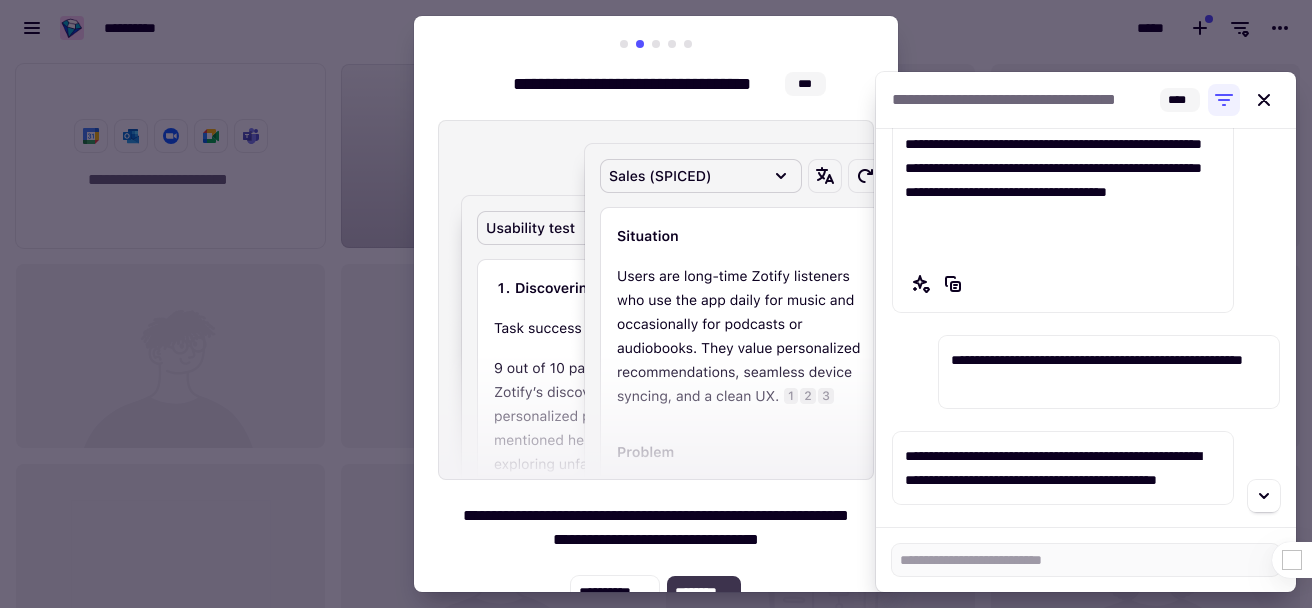 scroll, scrollTop: 1008, scrollLeft: 0, axis: vertical 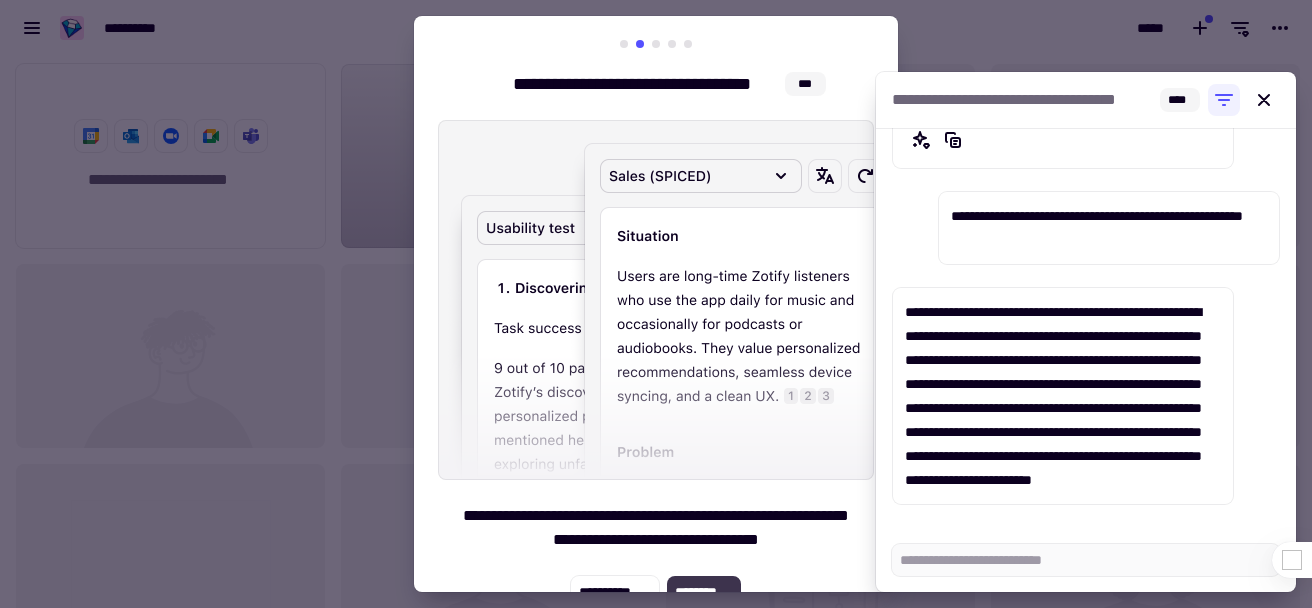 click on "********" 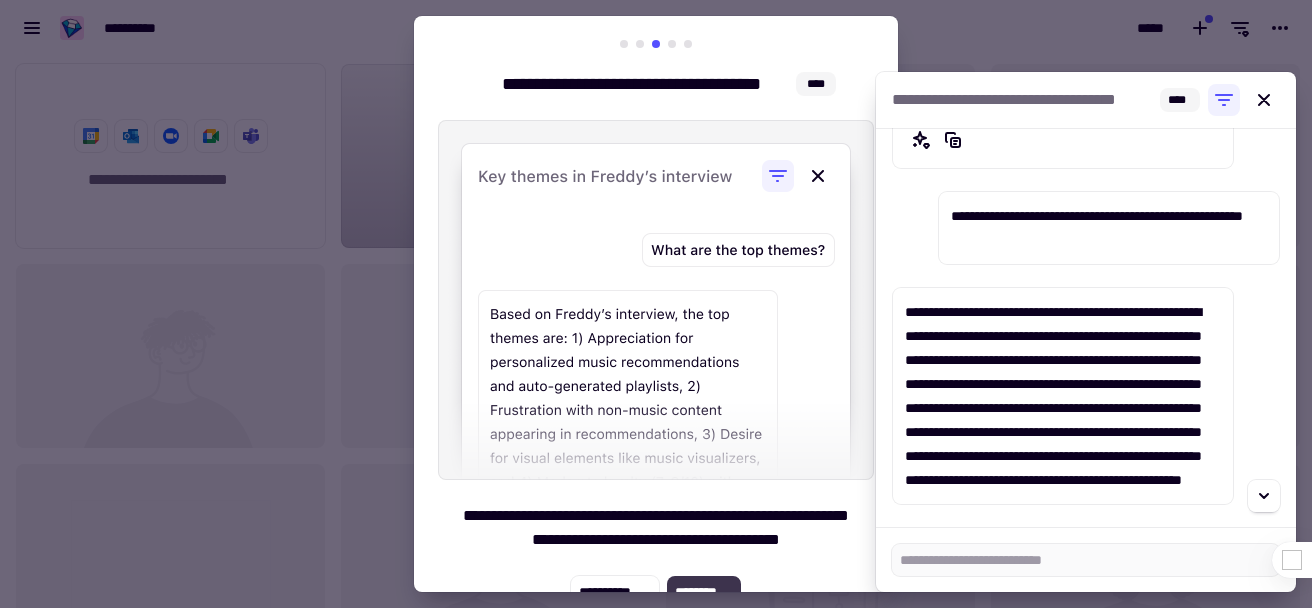 scroll, scrollTop: 1176, scrollLeft: 0, axis: vertical 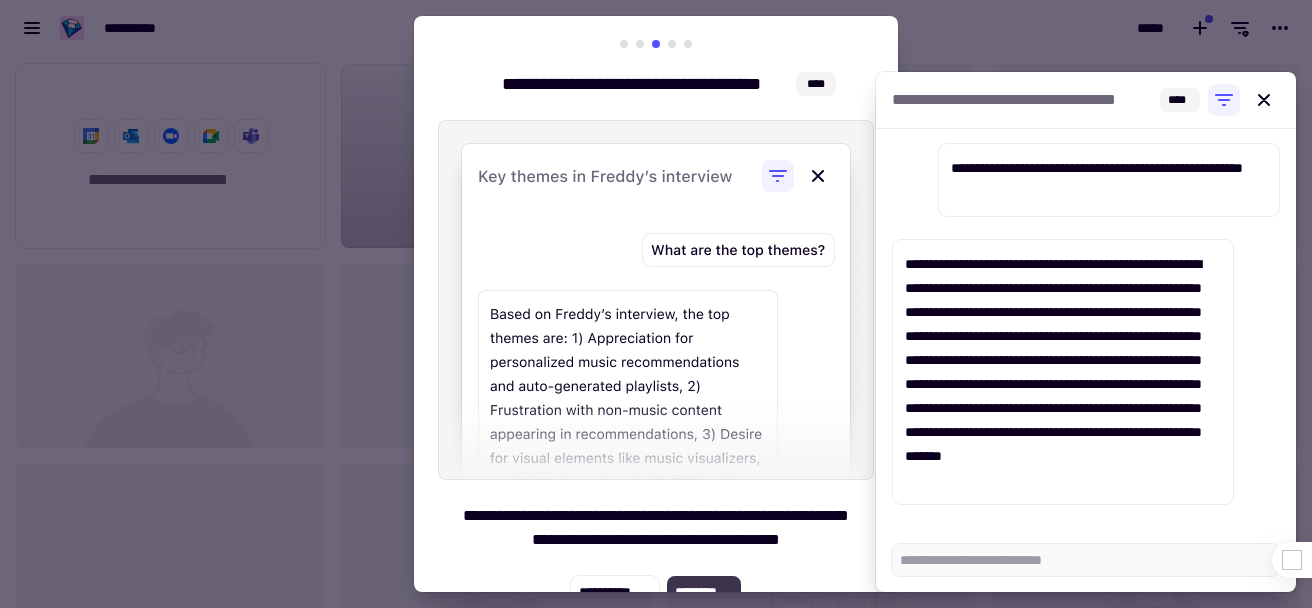 click on "********" 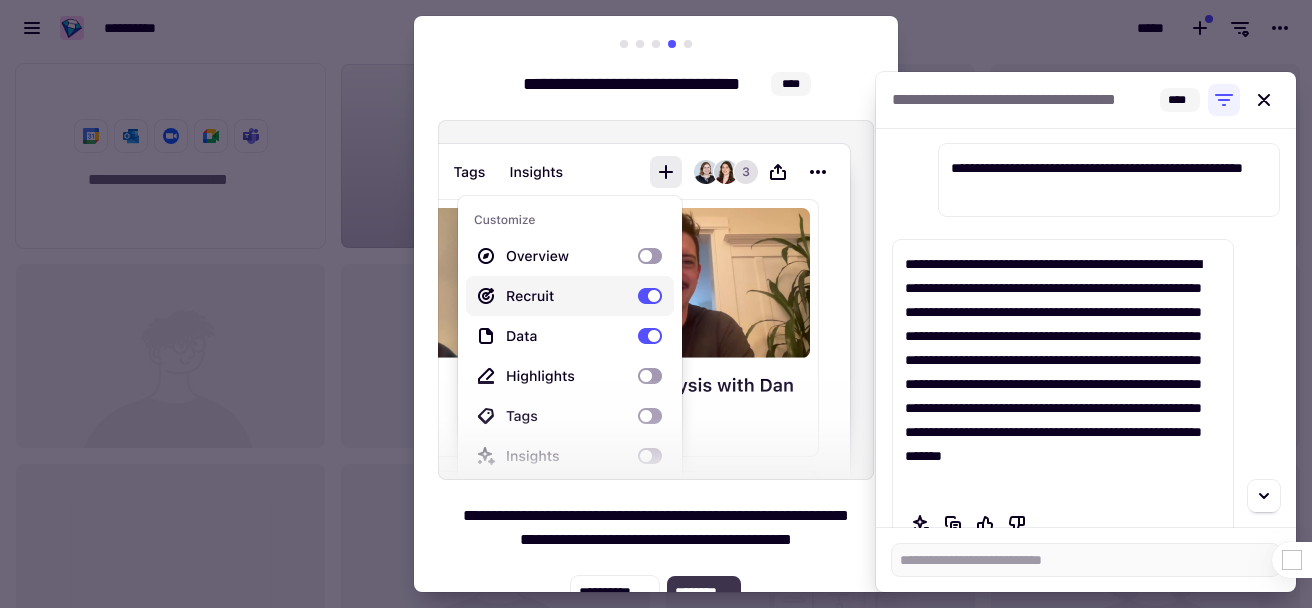 click on "********" 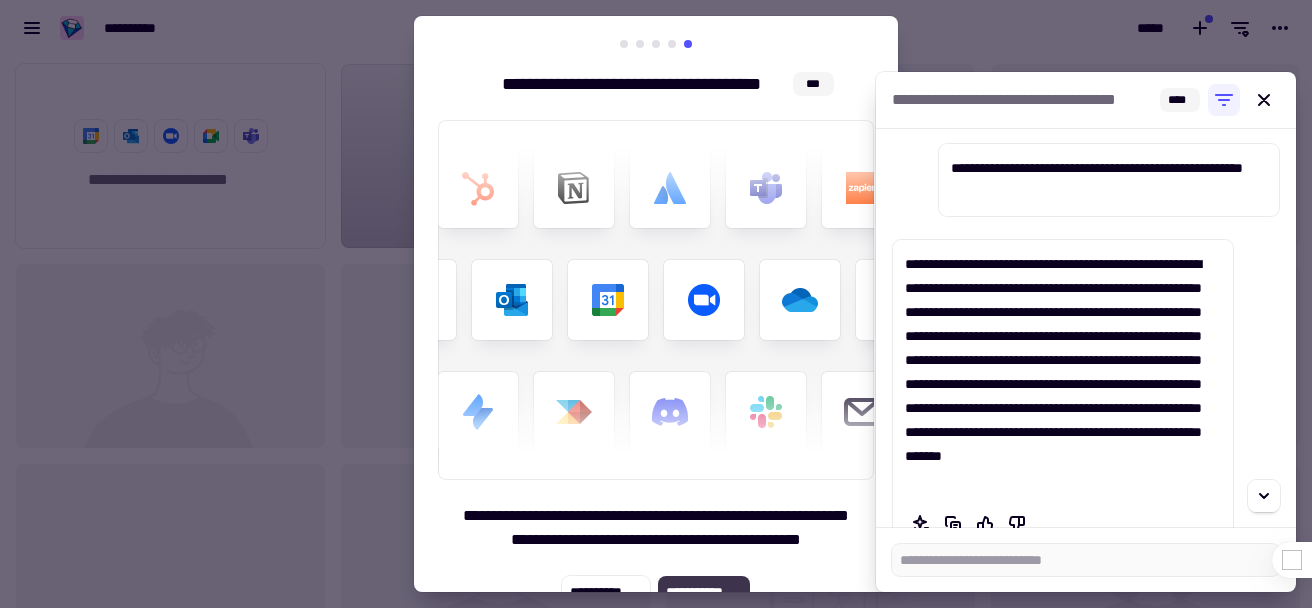click on "**********" 